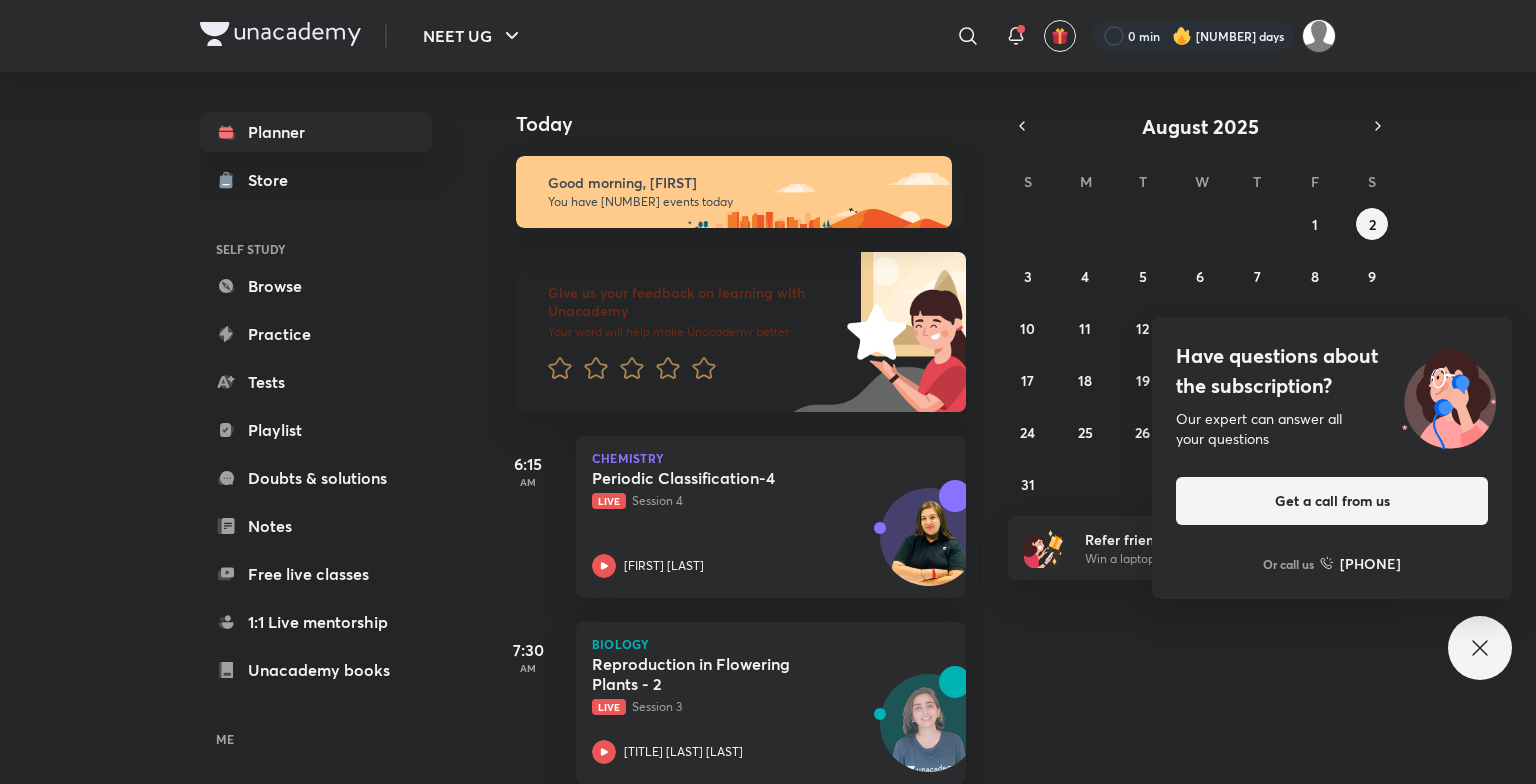 scroll, scrollTop: 0, scrollLeft: 0, axis: both 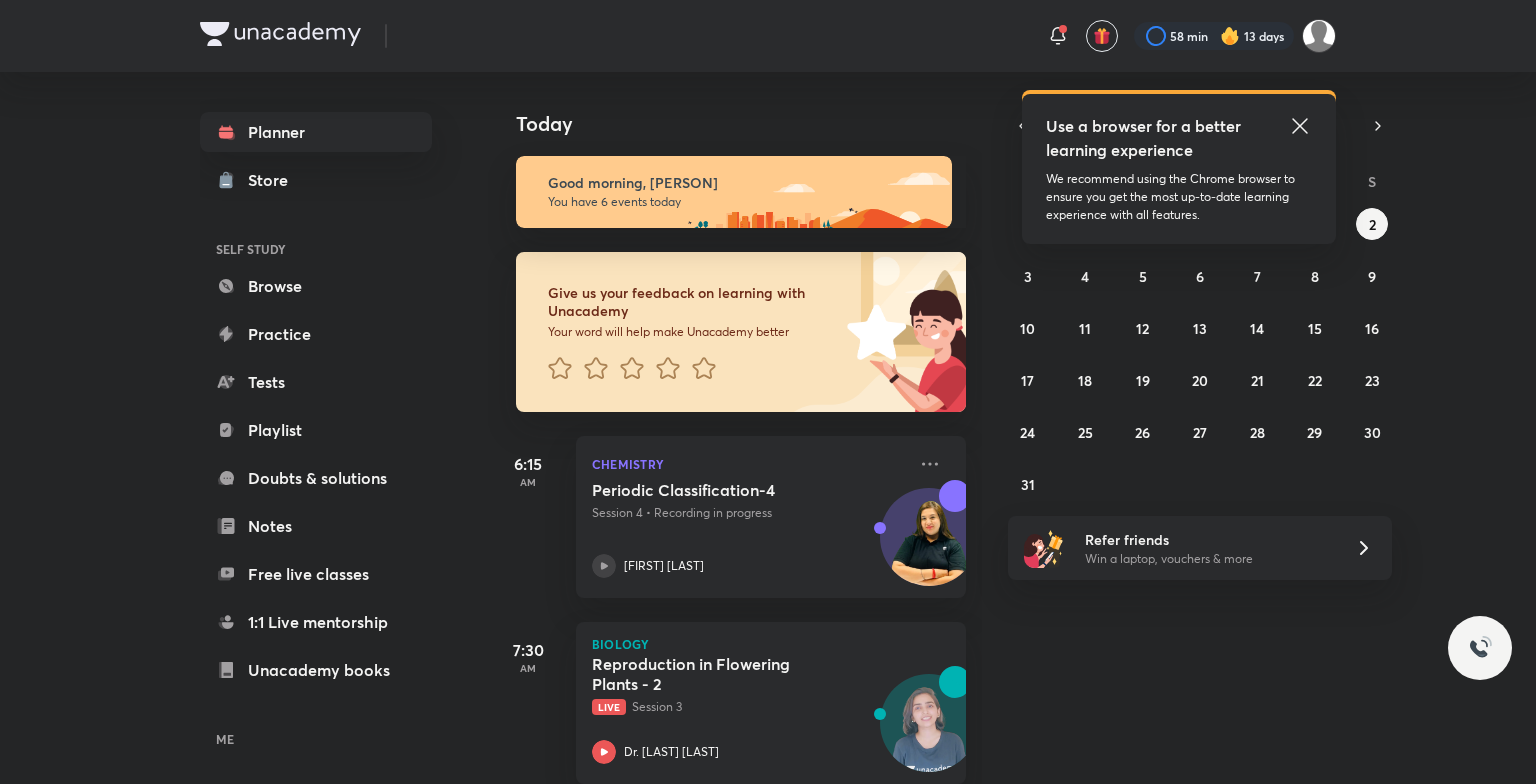 click on "Use a browser for a better learning experience We recommend using the Chrome browser to ensure you get the most up-to-date learning experience with all features." at bounding box center [1179, 169] 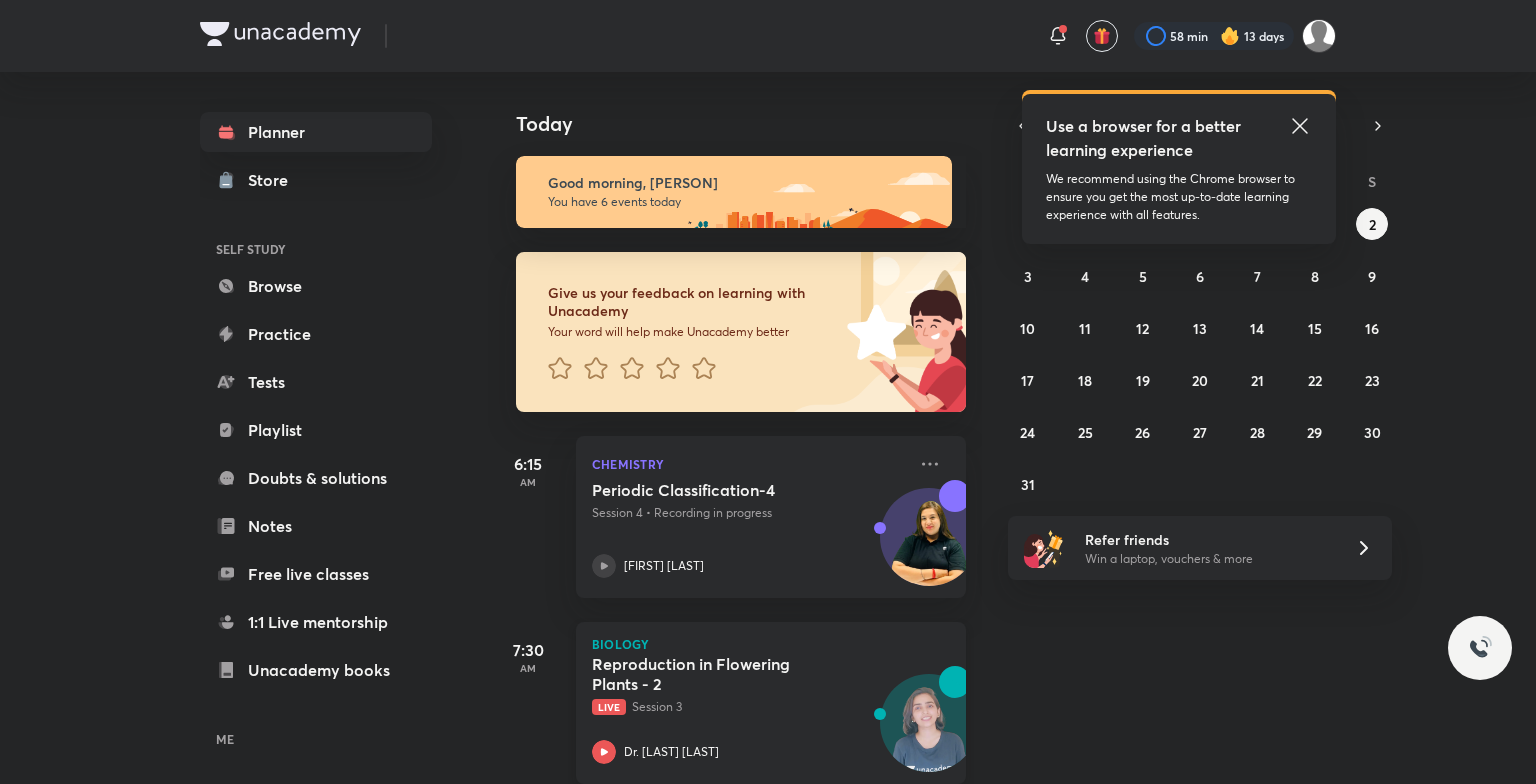 click on "Reproduction in Flowering Plants - 2" at bounding box center (716, 674) 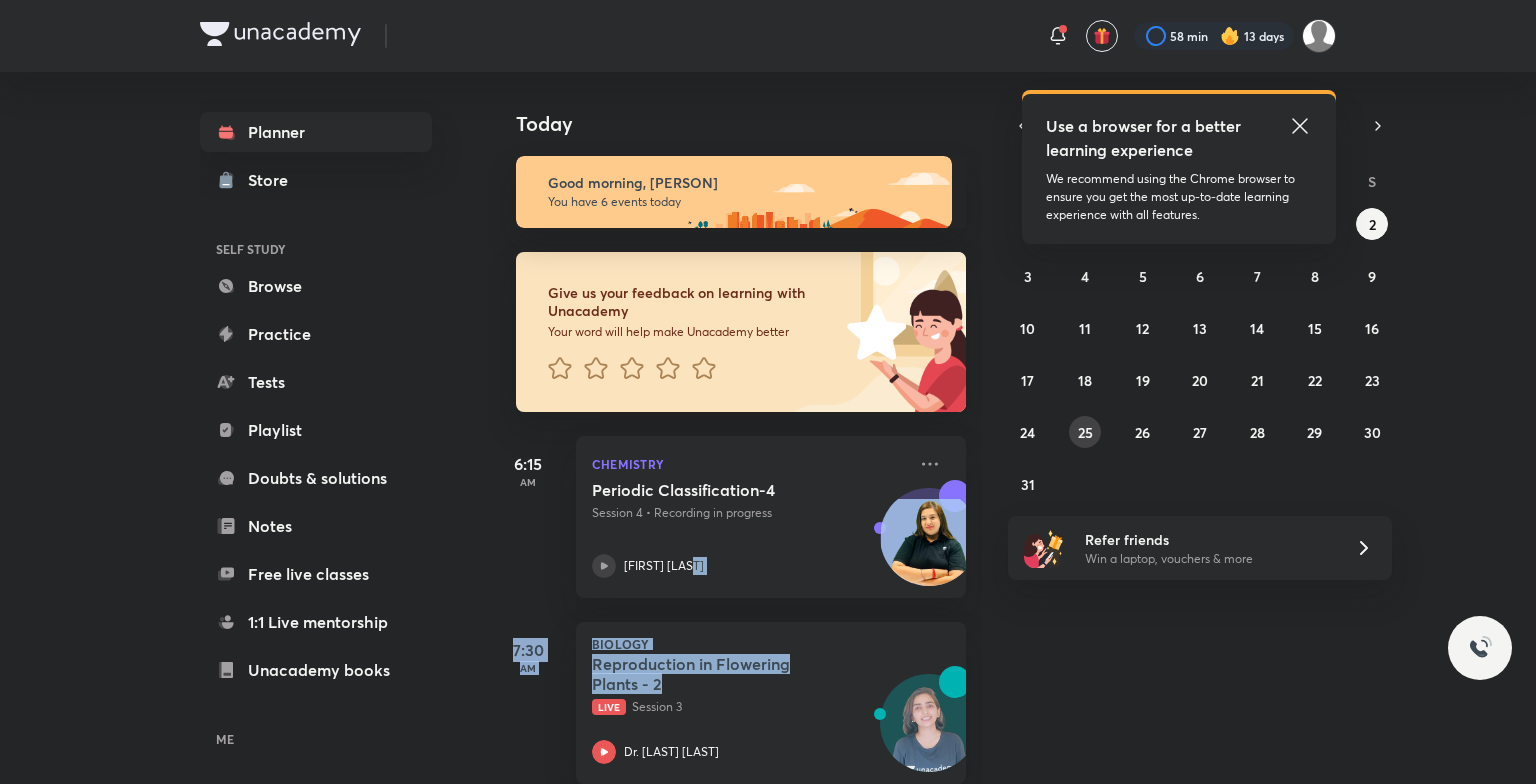 scroll, scrollTop: 0, scrollLeft: 20, axis: horizontal 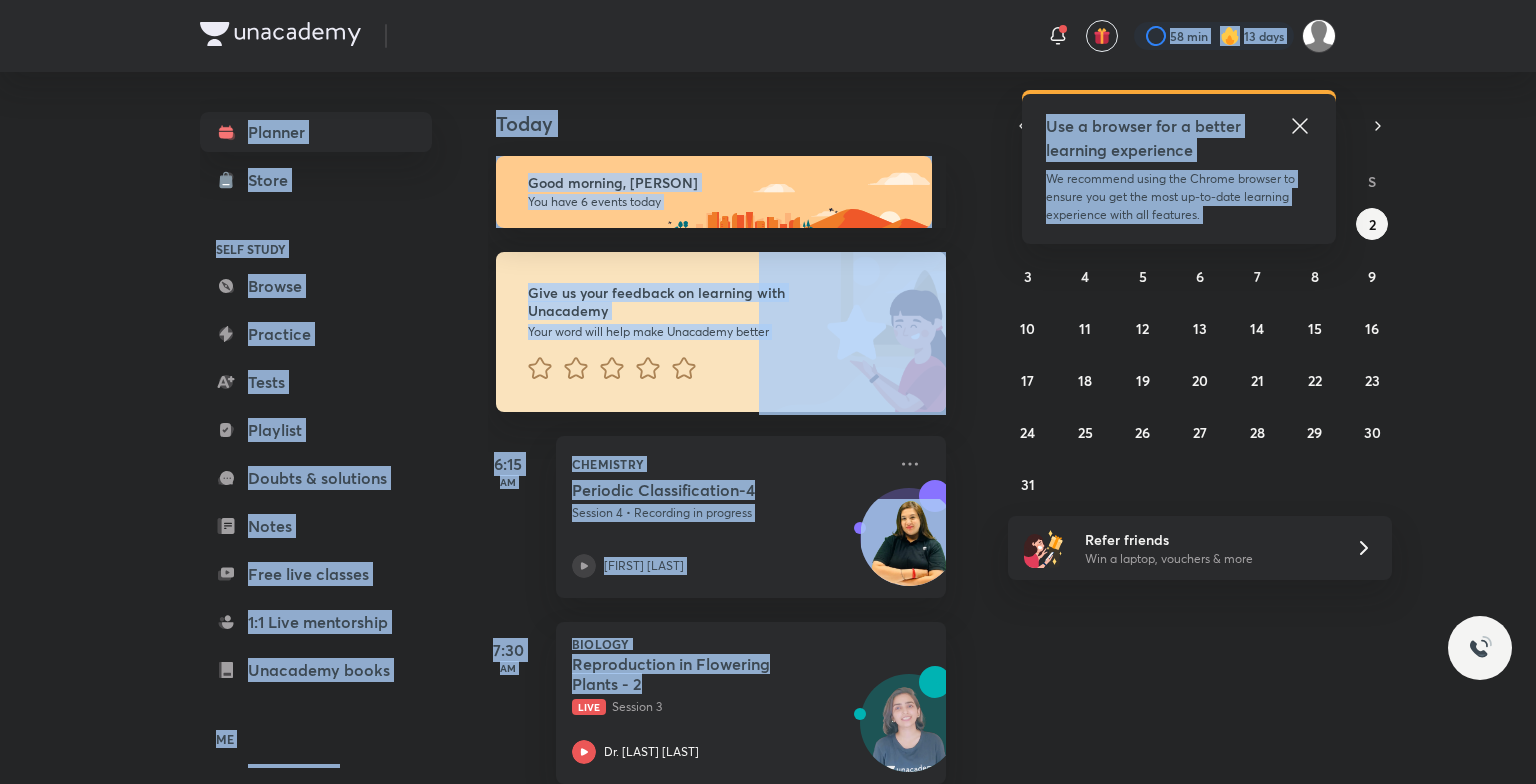 drag, startPoint x: 825, startPoint y: 675, endPoint x: 1300, endPoint y: 128, distance: 724.4543 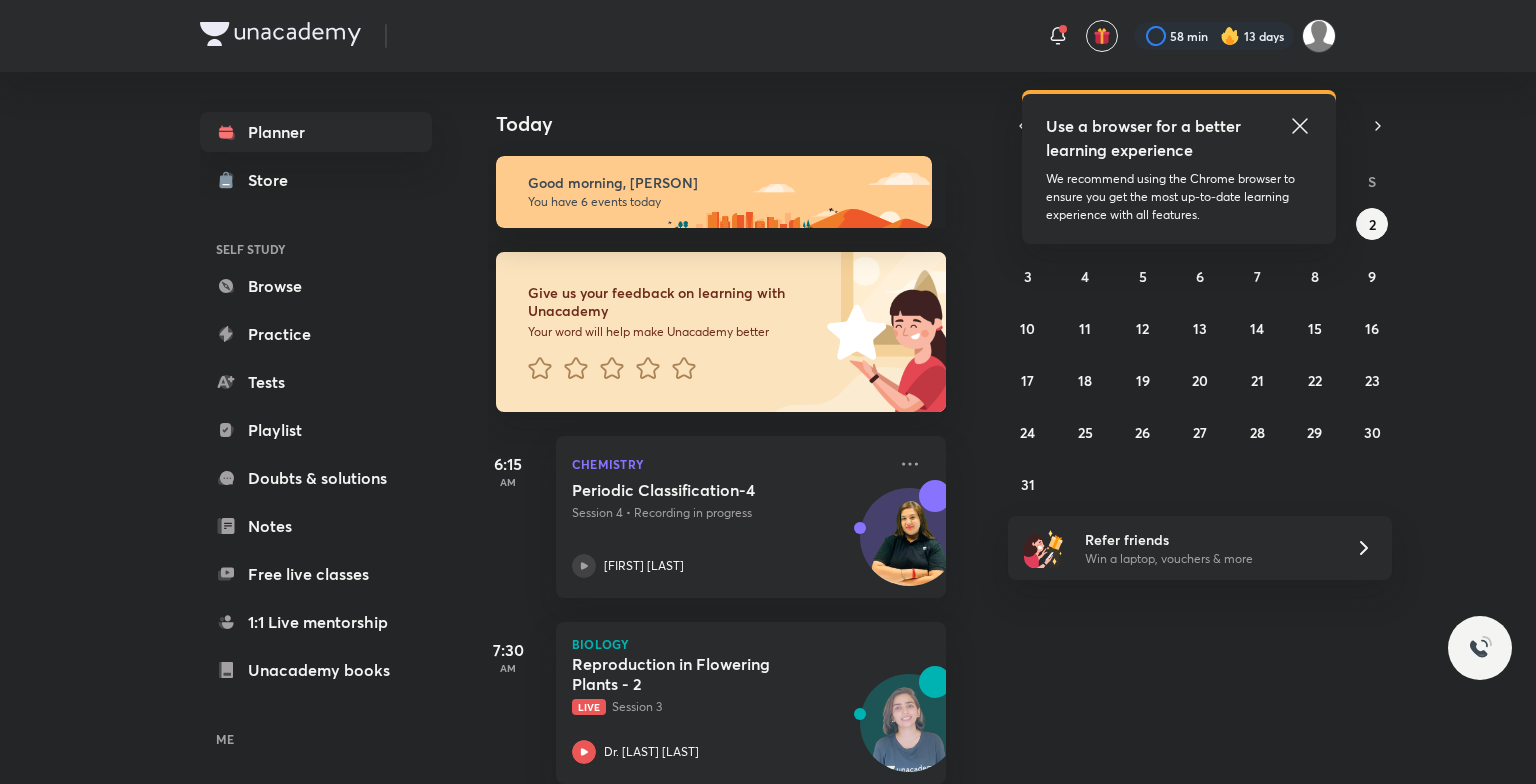 click 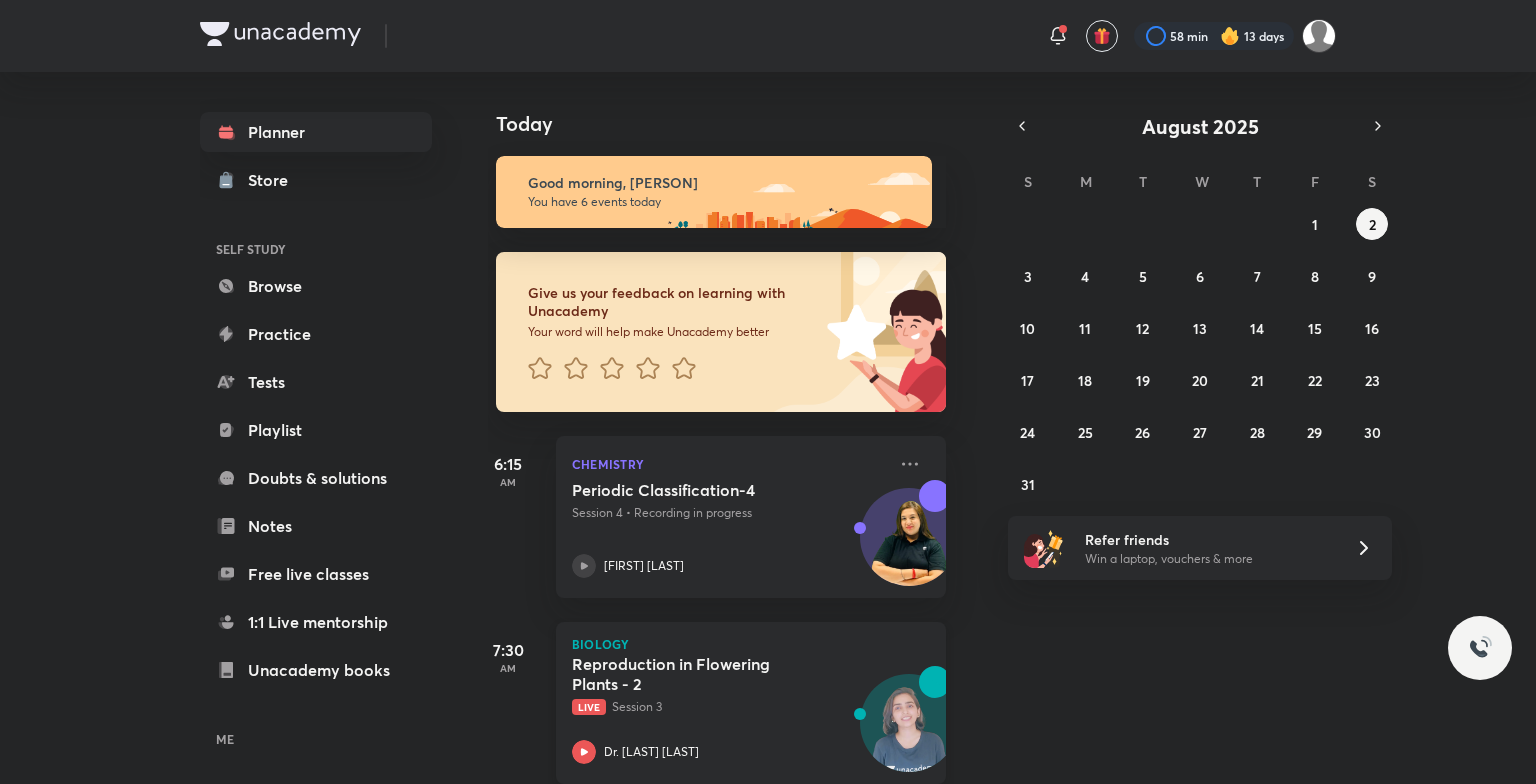 click on "Reproduction in Flowering Plants - 2" at bounding box center (696, 674) 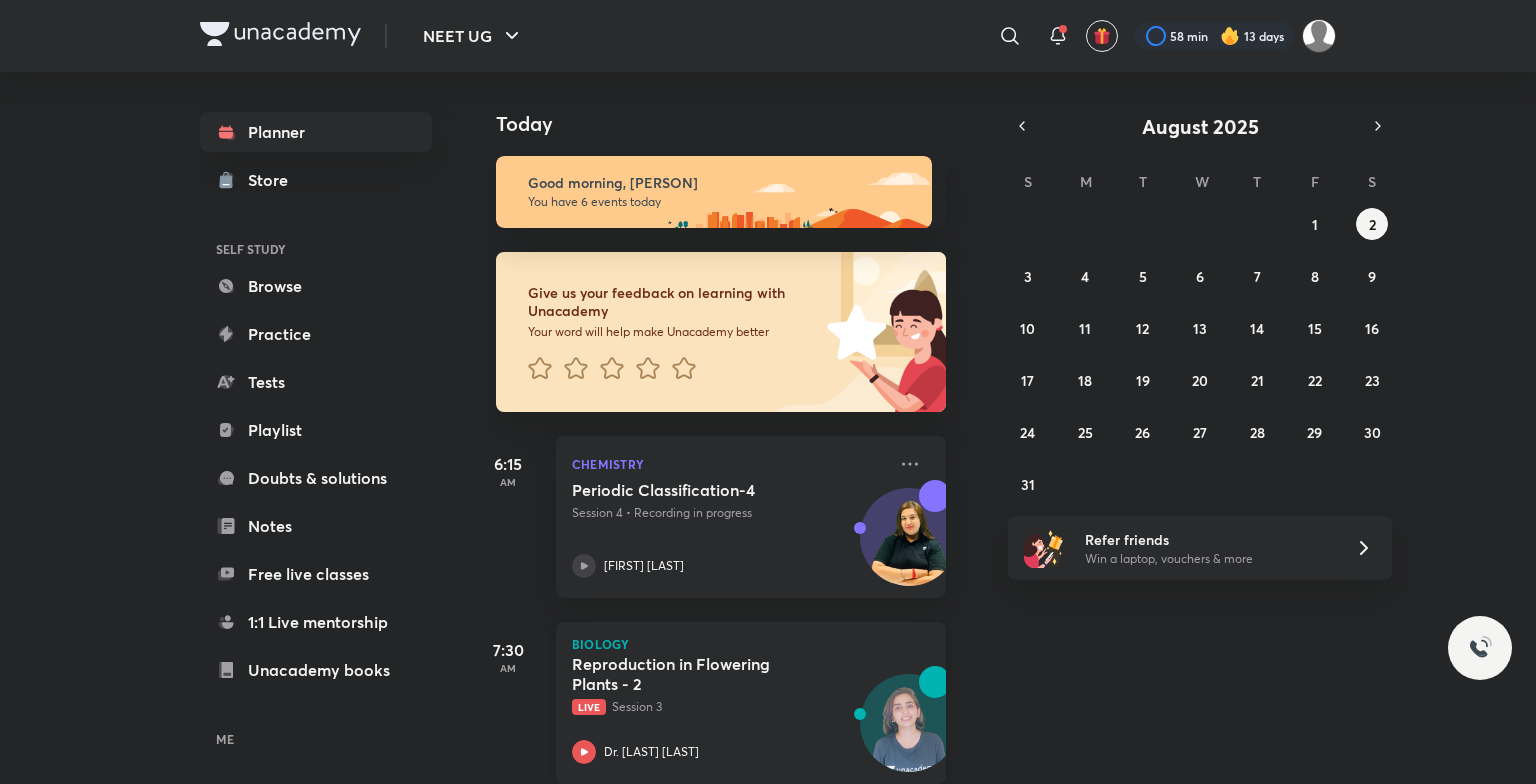 scroll, scrollTop: 0, scrollLeft: 0, axis: both 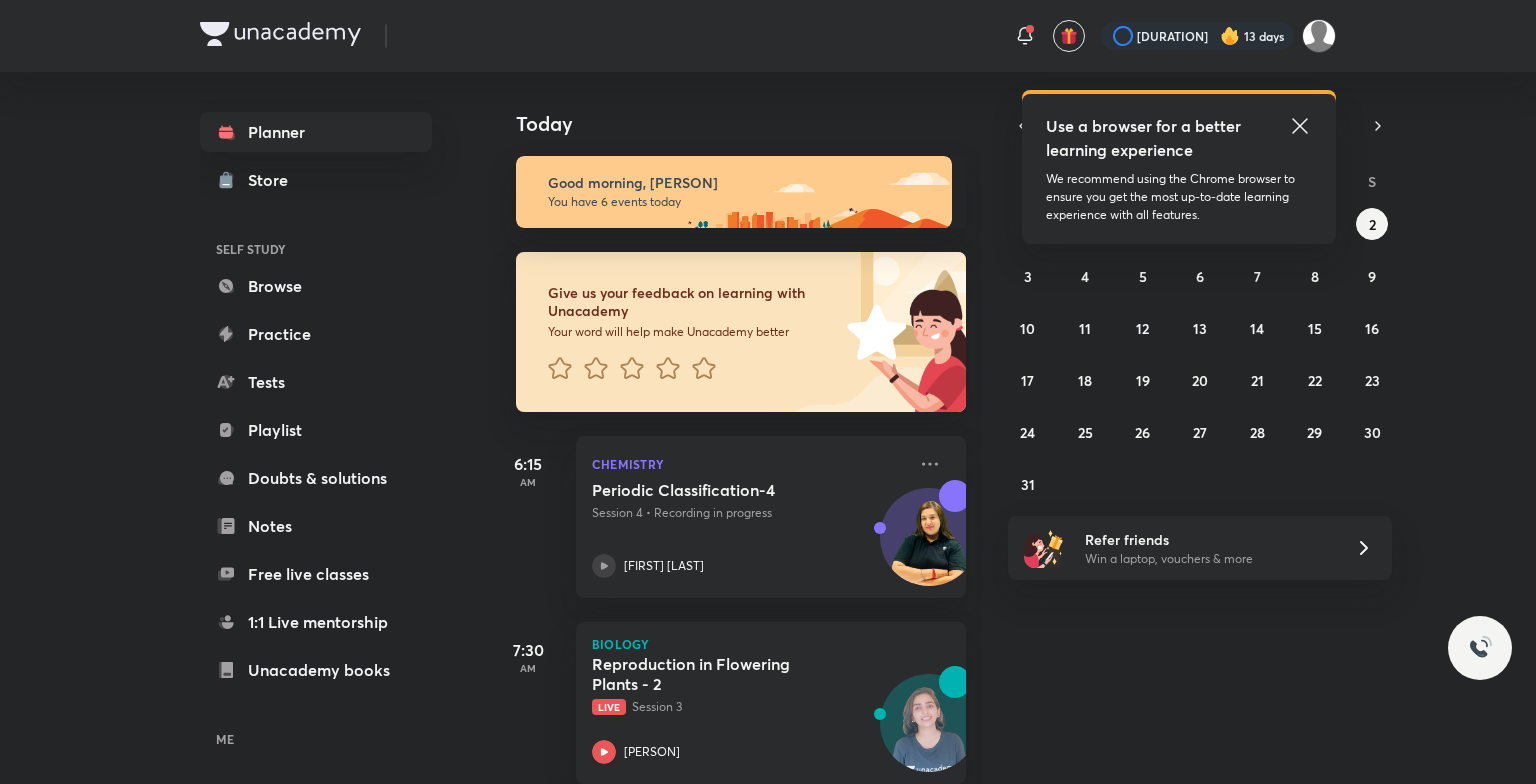 click 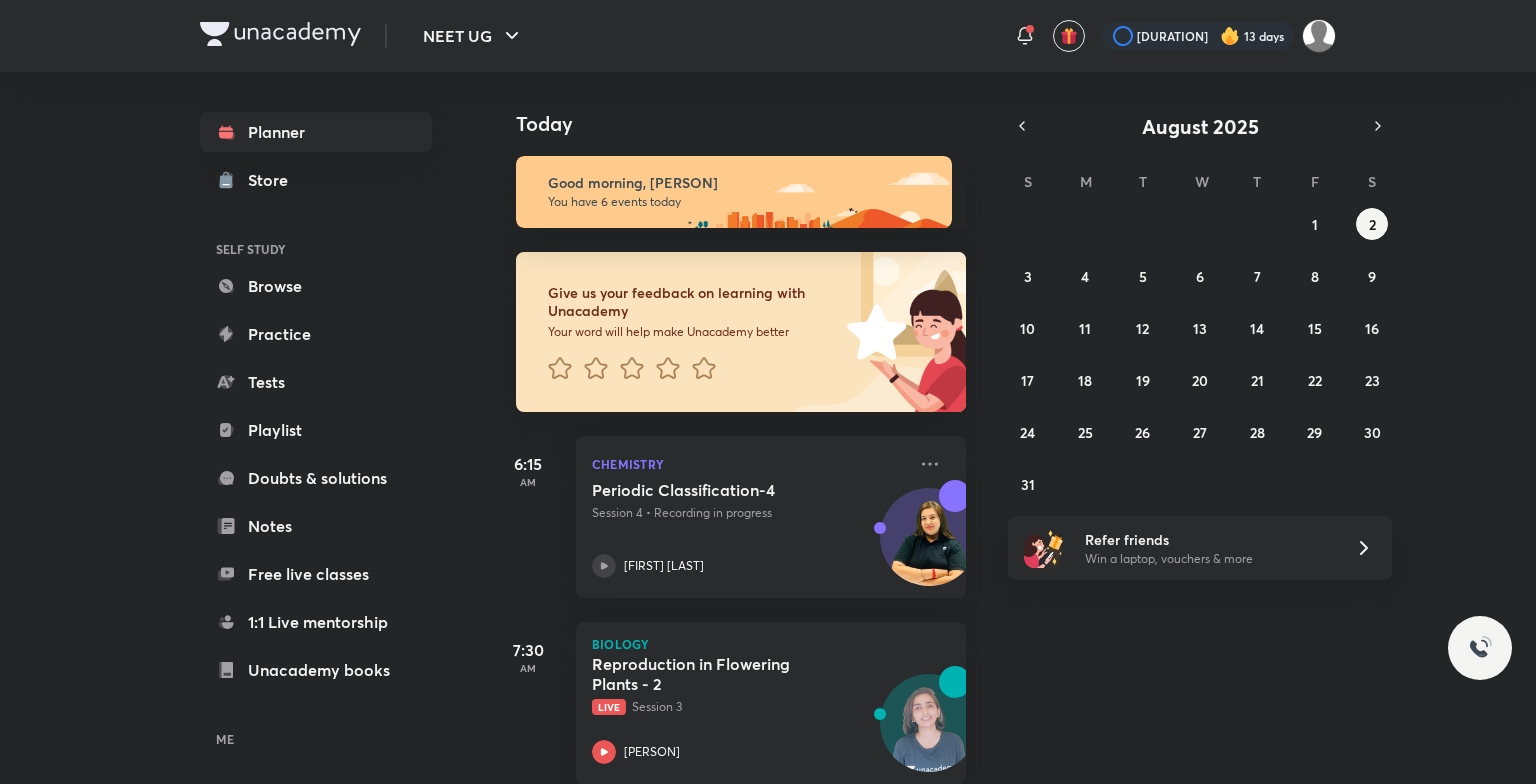 scroll, scrollTop: 0, scrollLeft: 0, axis: both 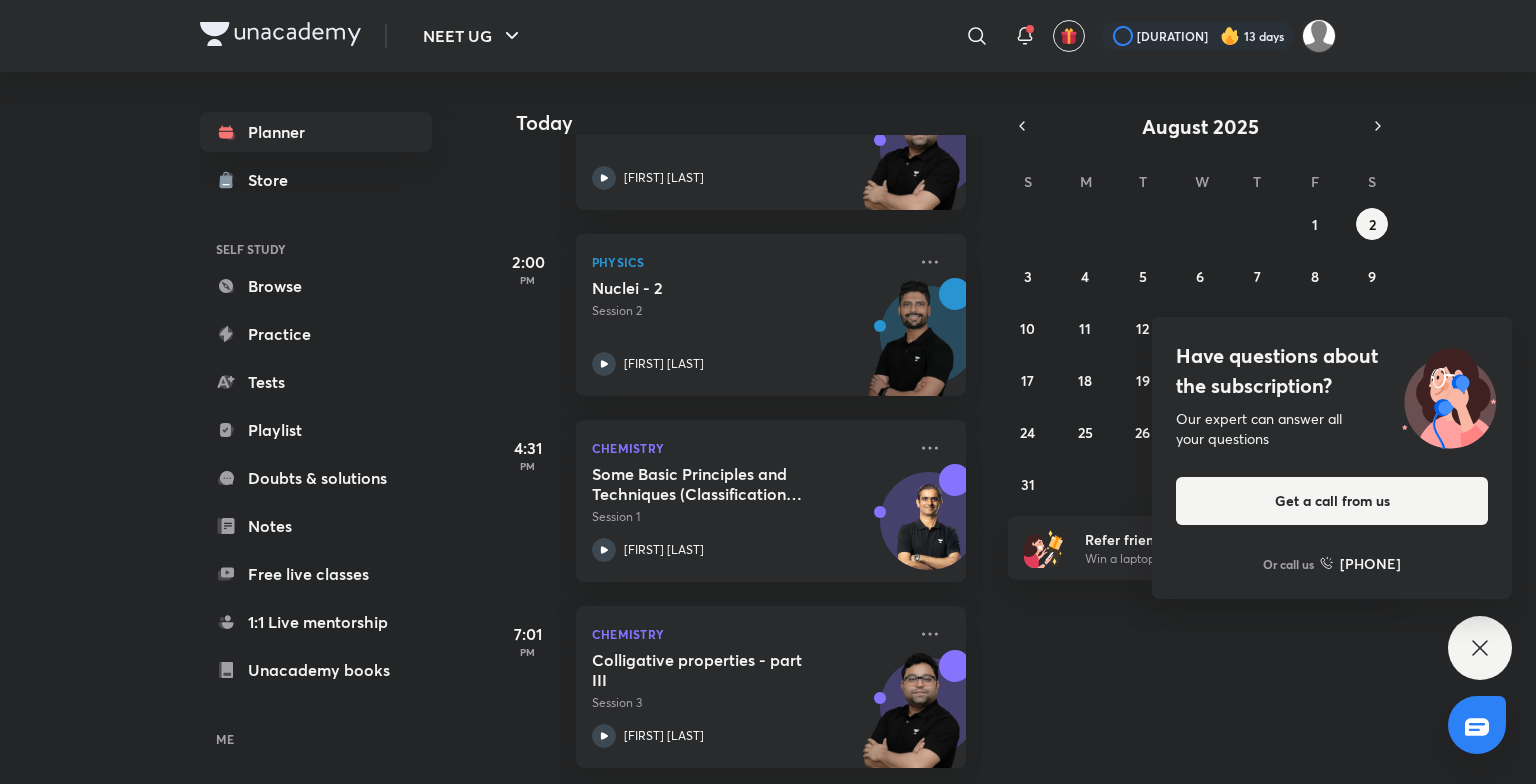 click 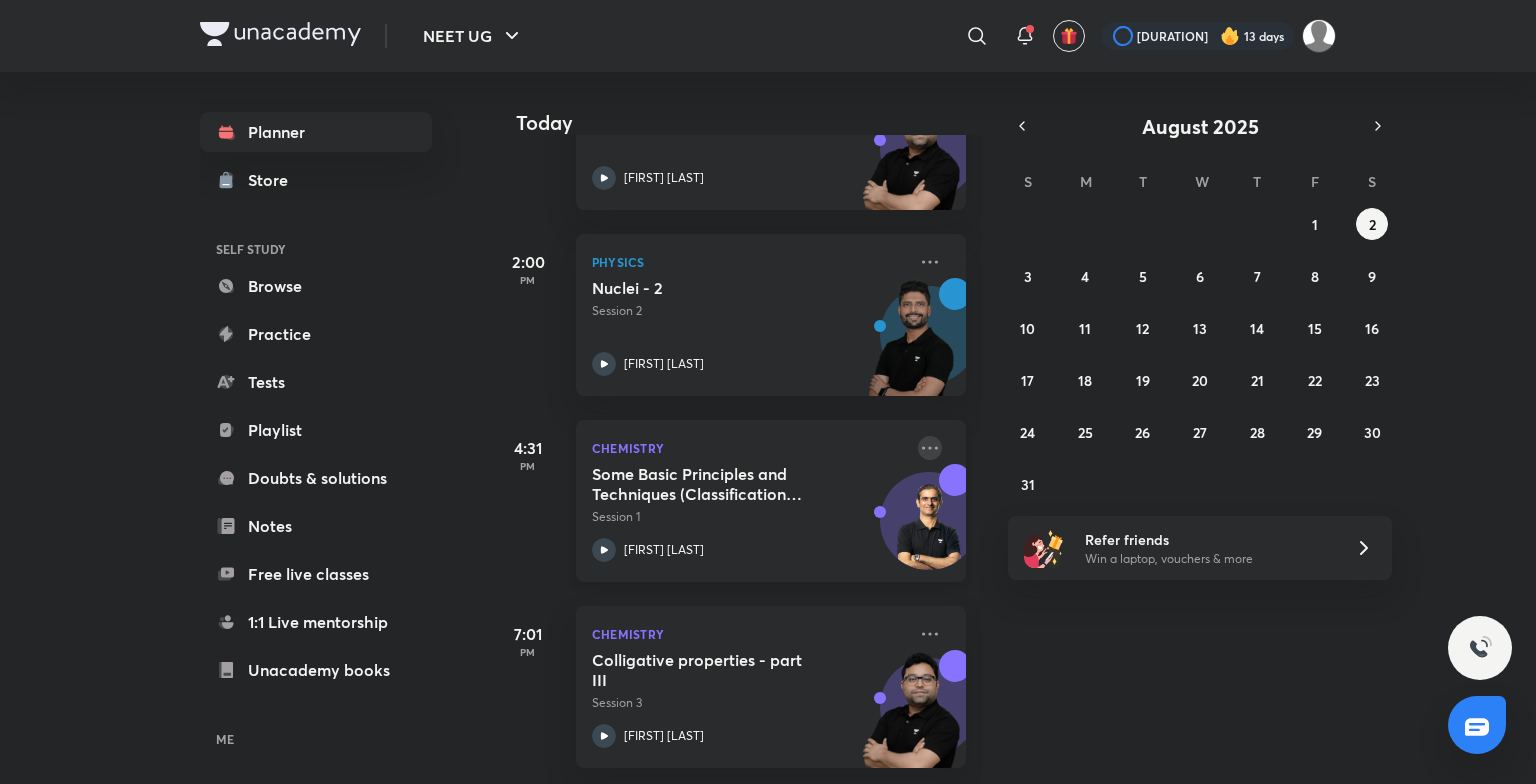 click 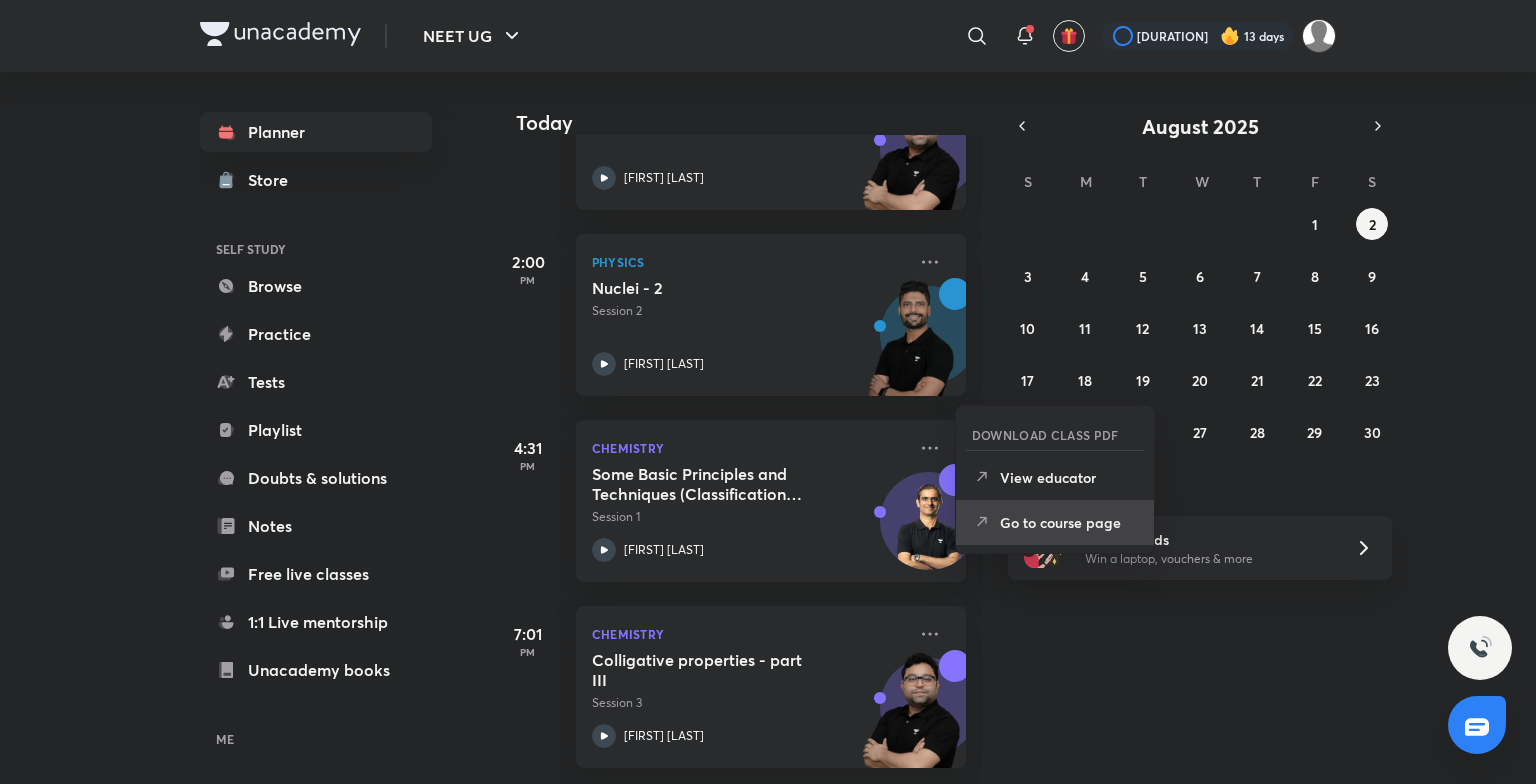 click on "Go to course page" at bounding box center [1069, 522] 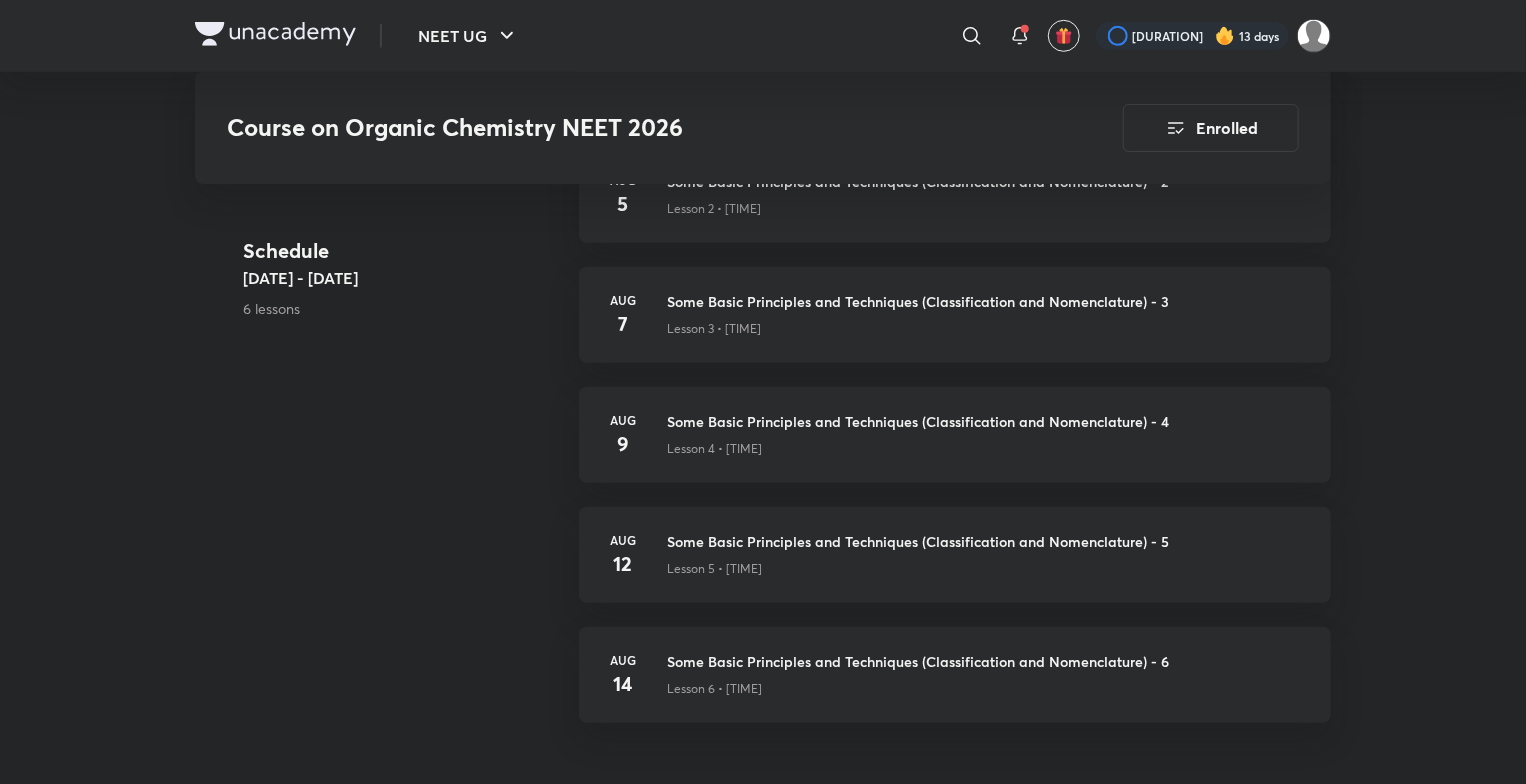 scroll, scrollTop: 0, scrollLeft: 0, axis: both 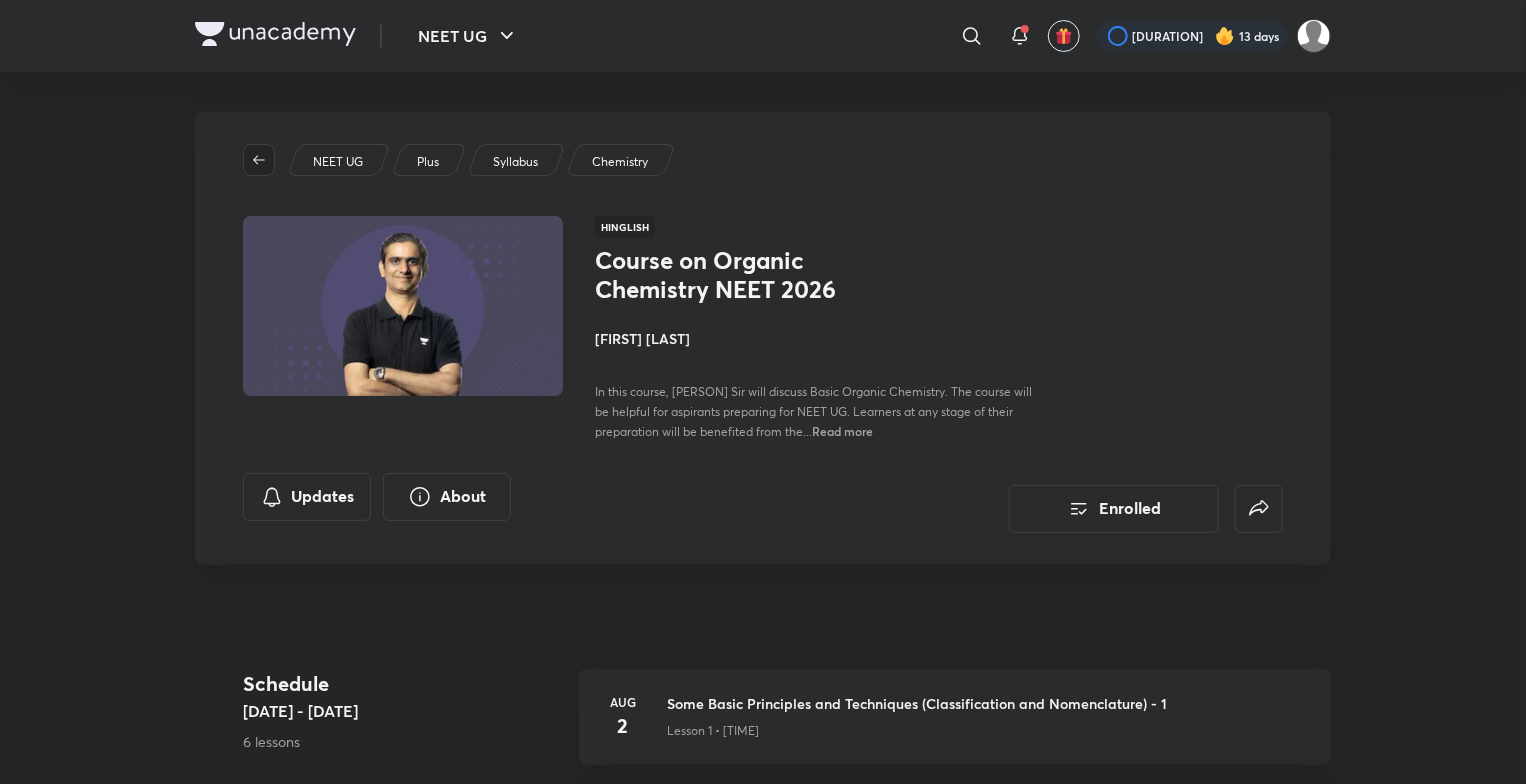 click at bounding box center (259, 160) 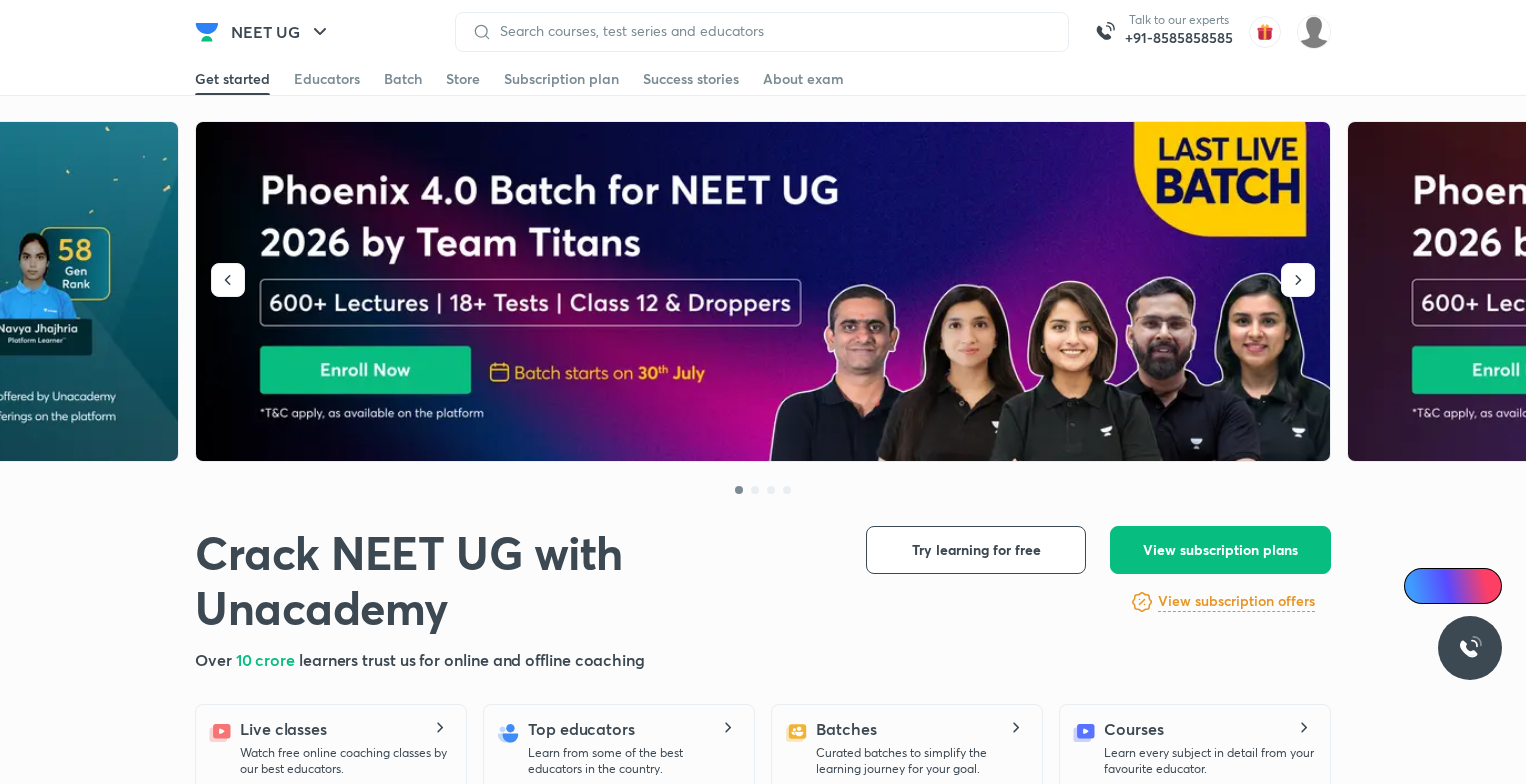 scroll, scrollTop: 0, scrollLeft: 0, axis: both 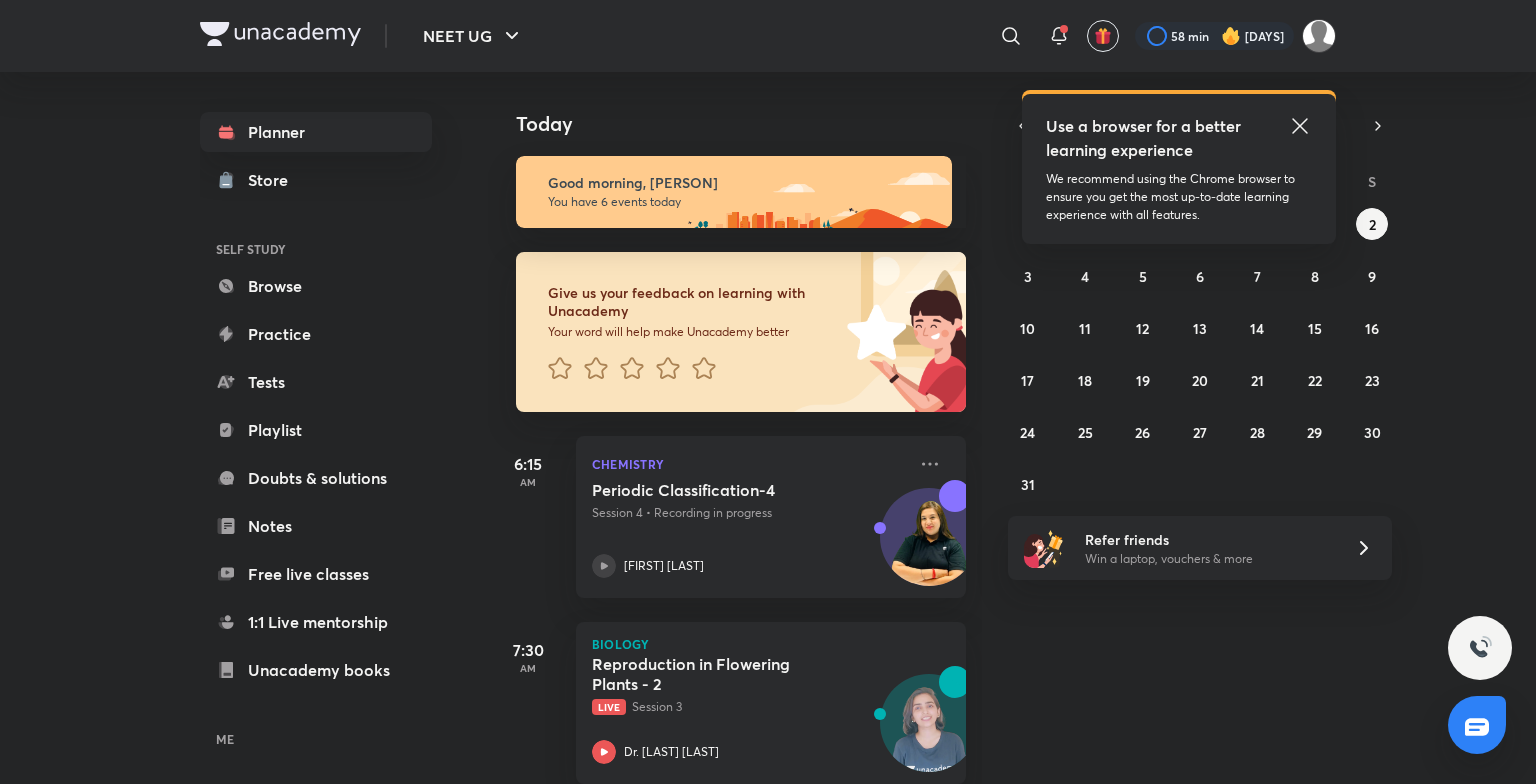 click 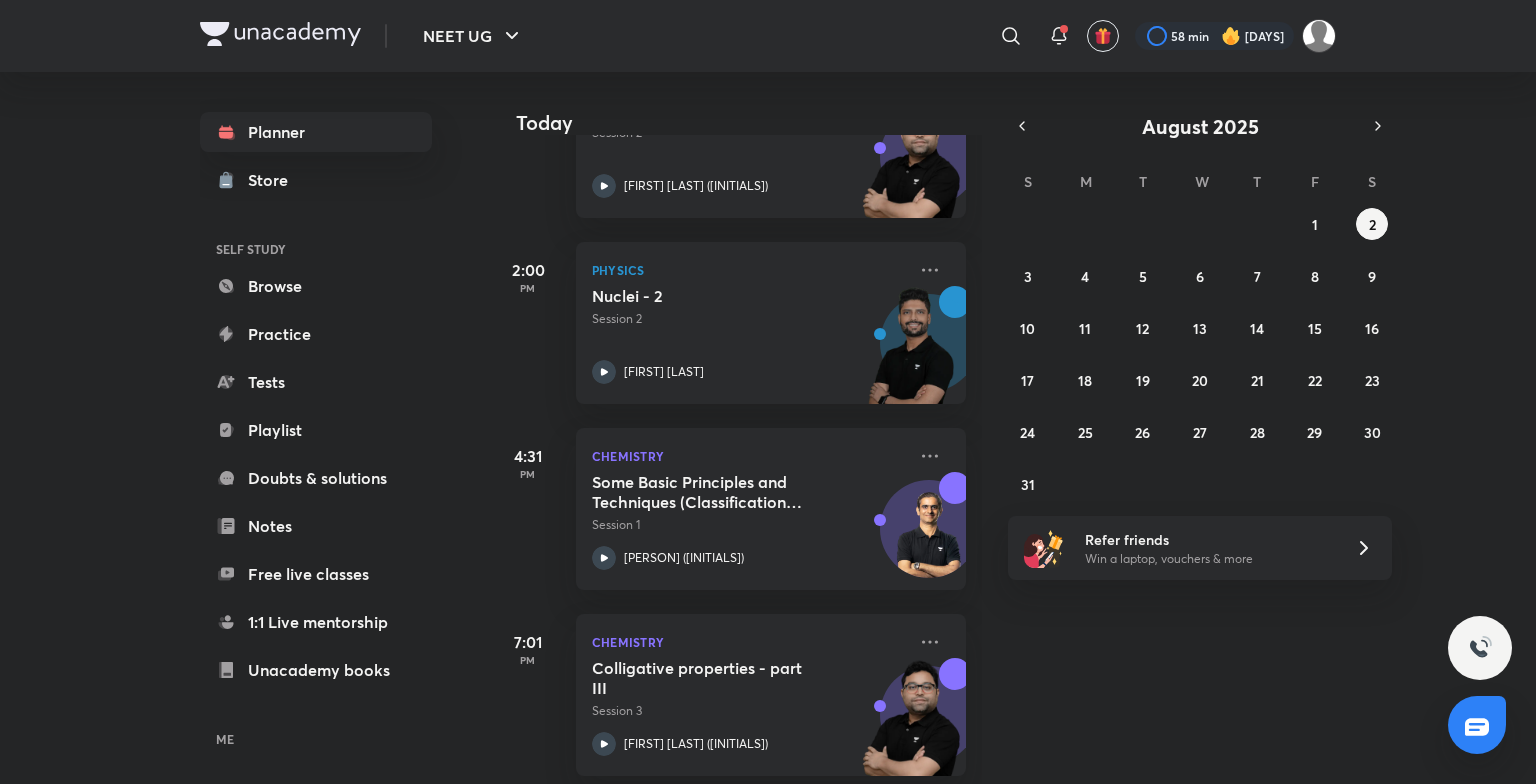 scroll, scrollTop: 775, scrollLeft: 0, axis: vertical 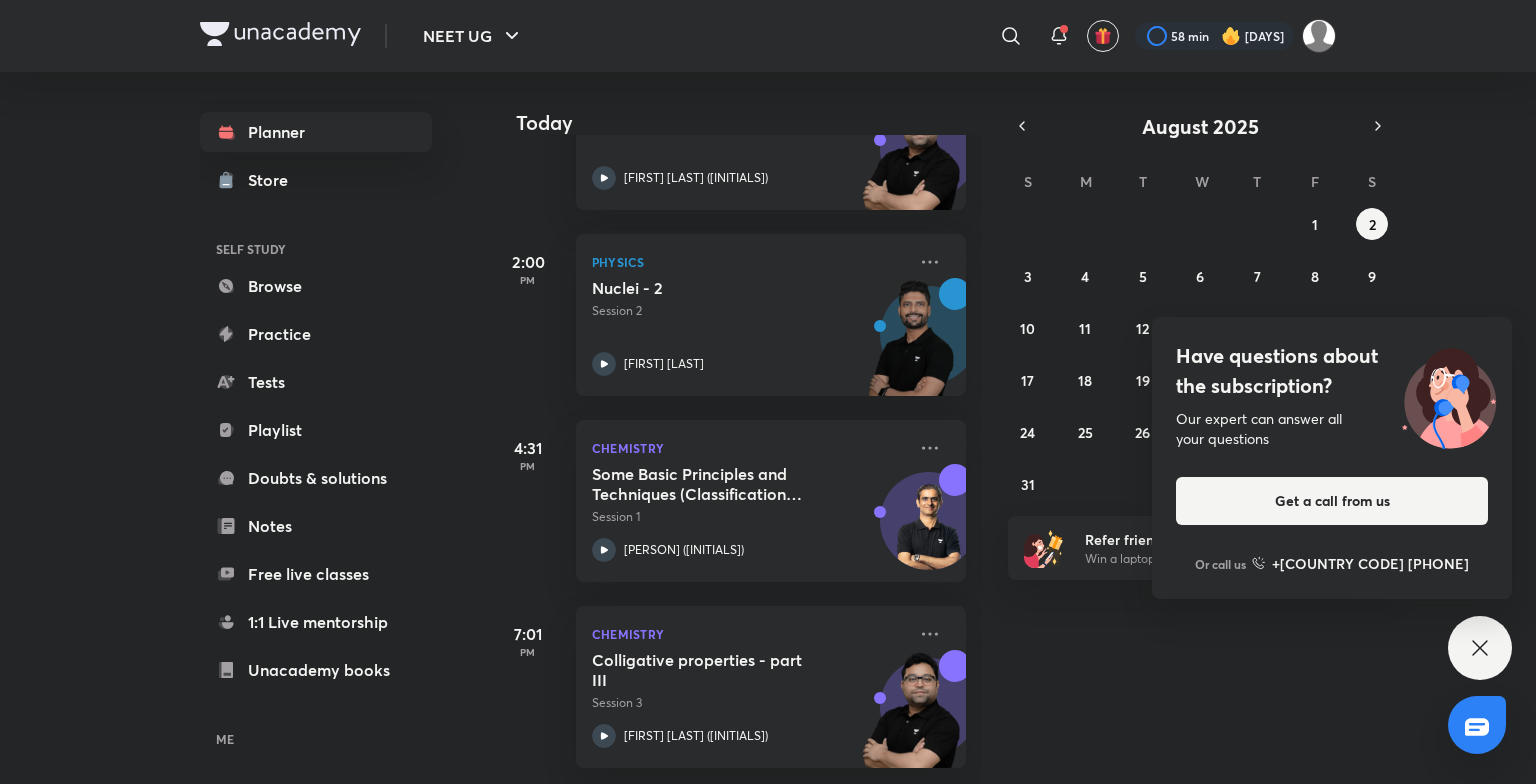 click on "Have questions about the subscription? Our expert can answer all your questions Get a call from us Or call us +91 8585858585" at bounding box center [1480, 648] 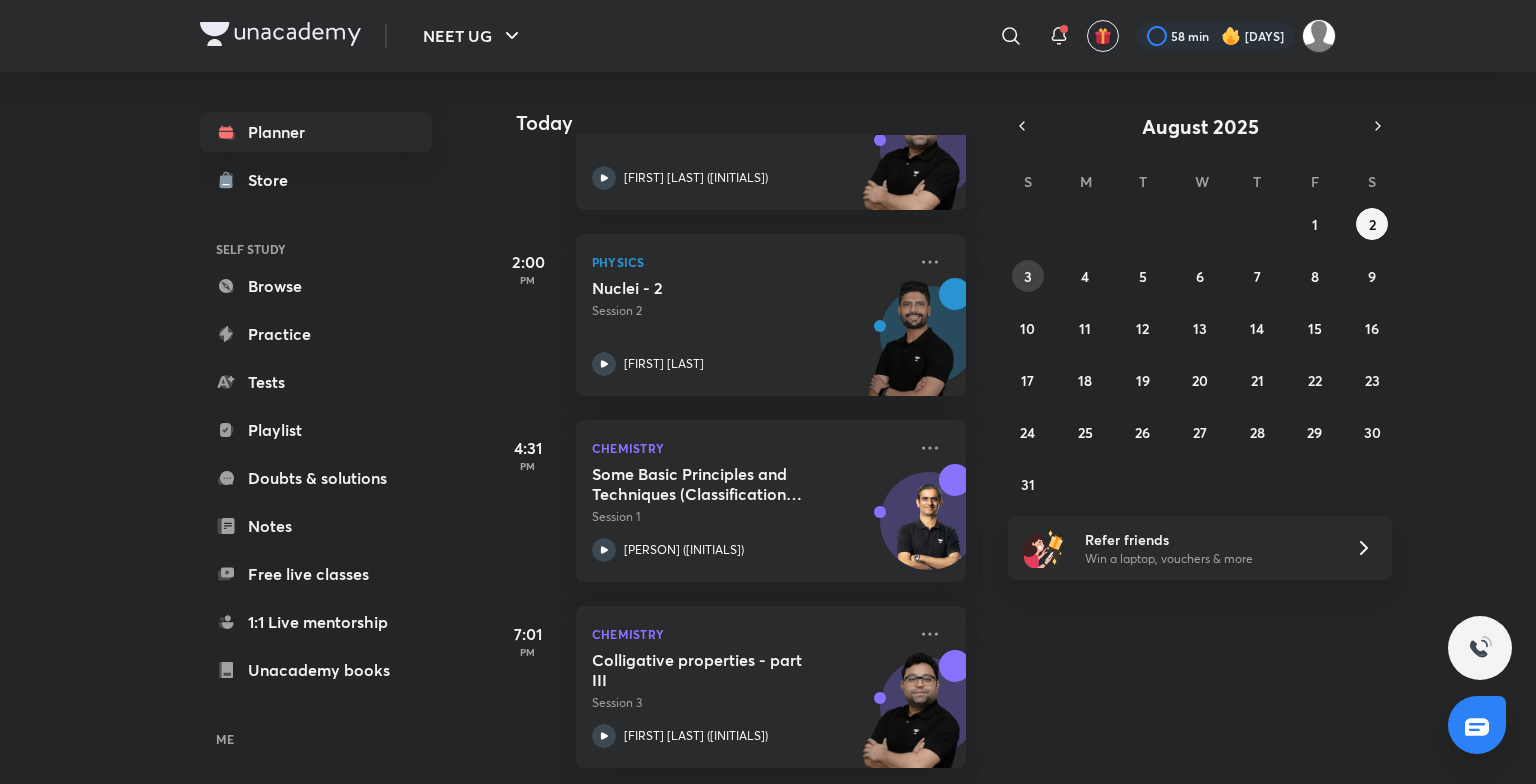 click on "3" at bounding box center [1028, 276] 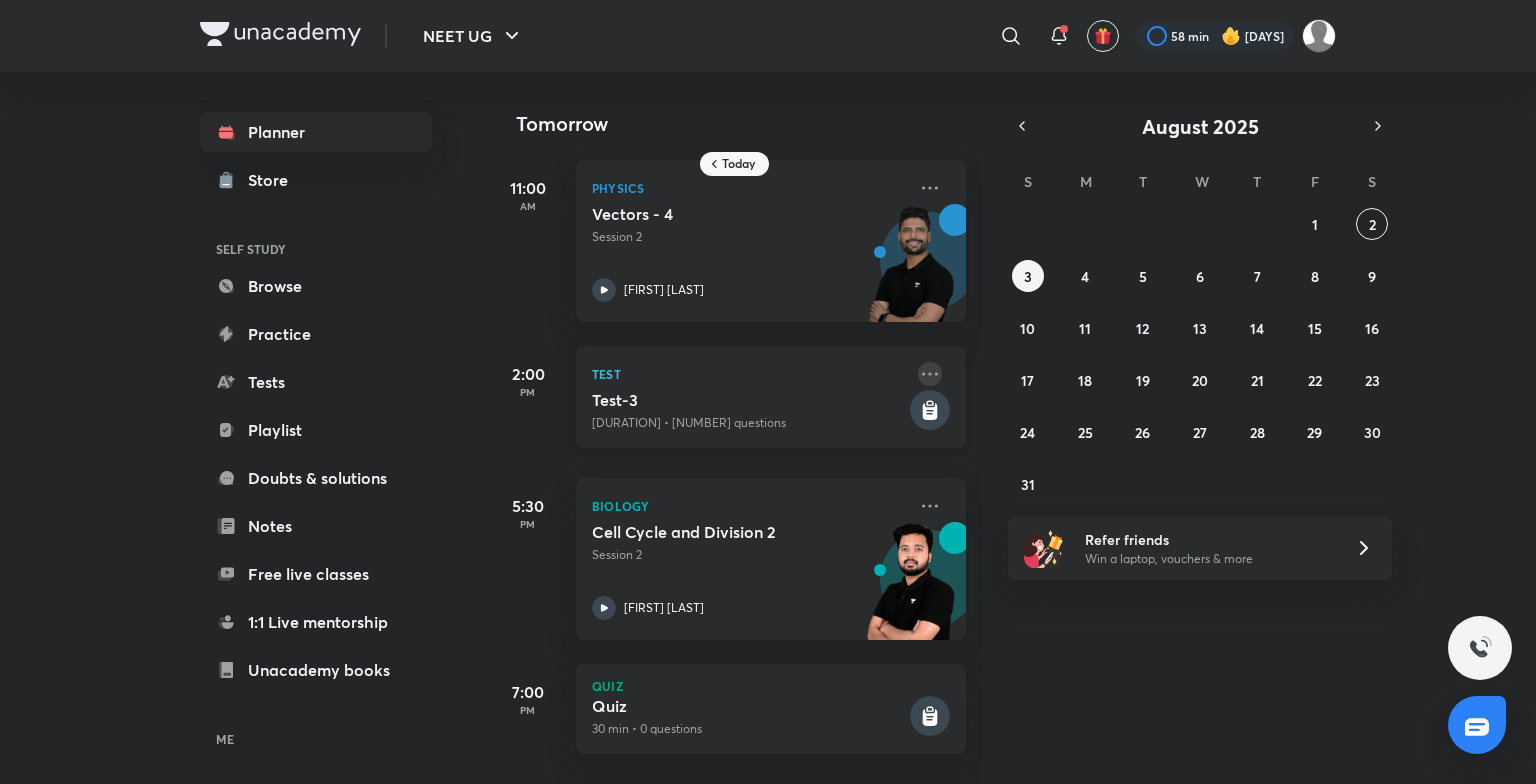 click 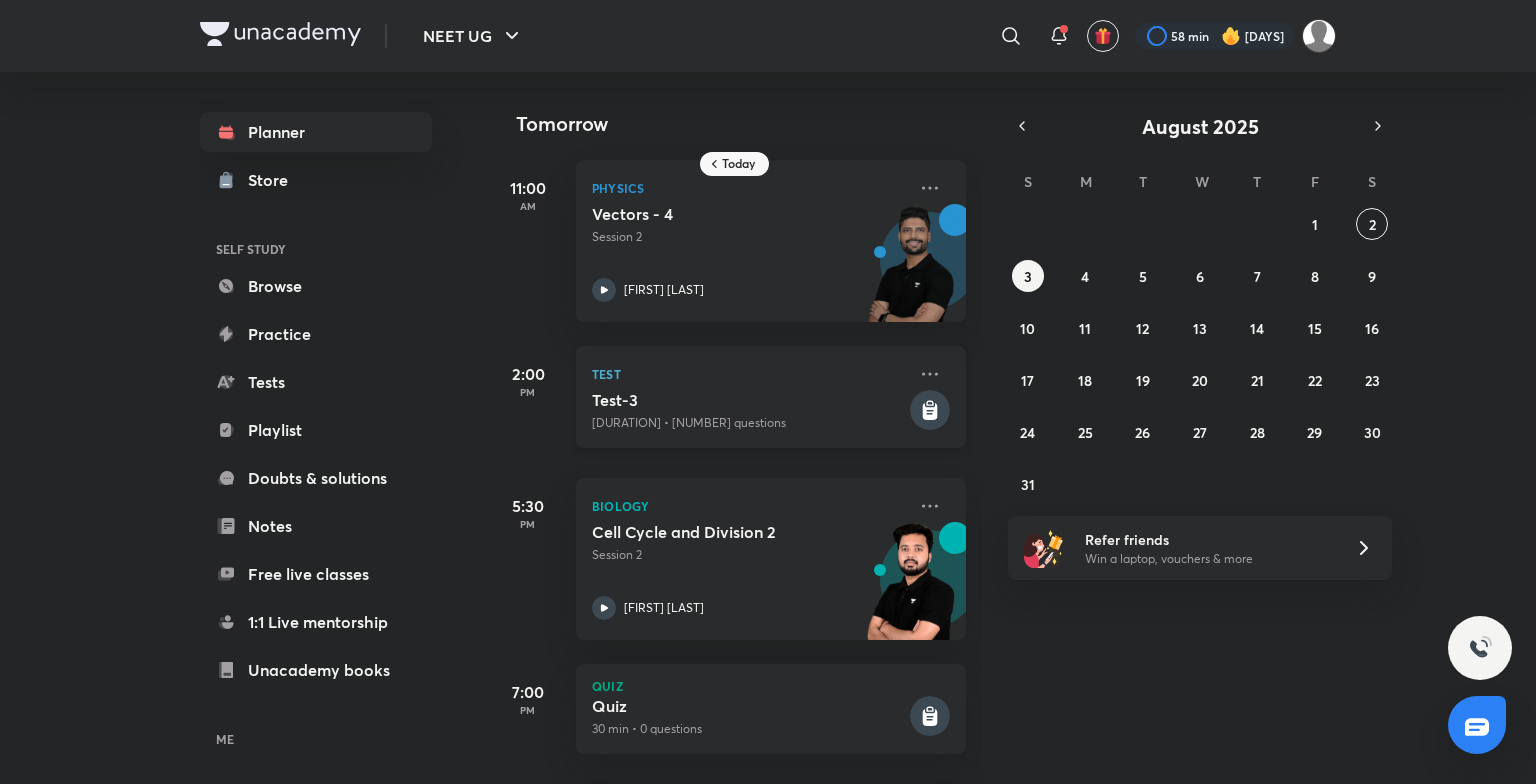 click 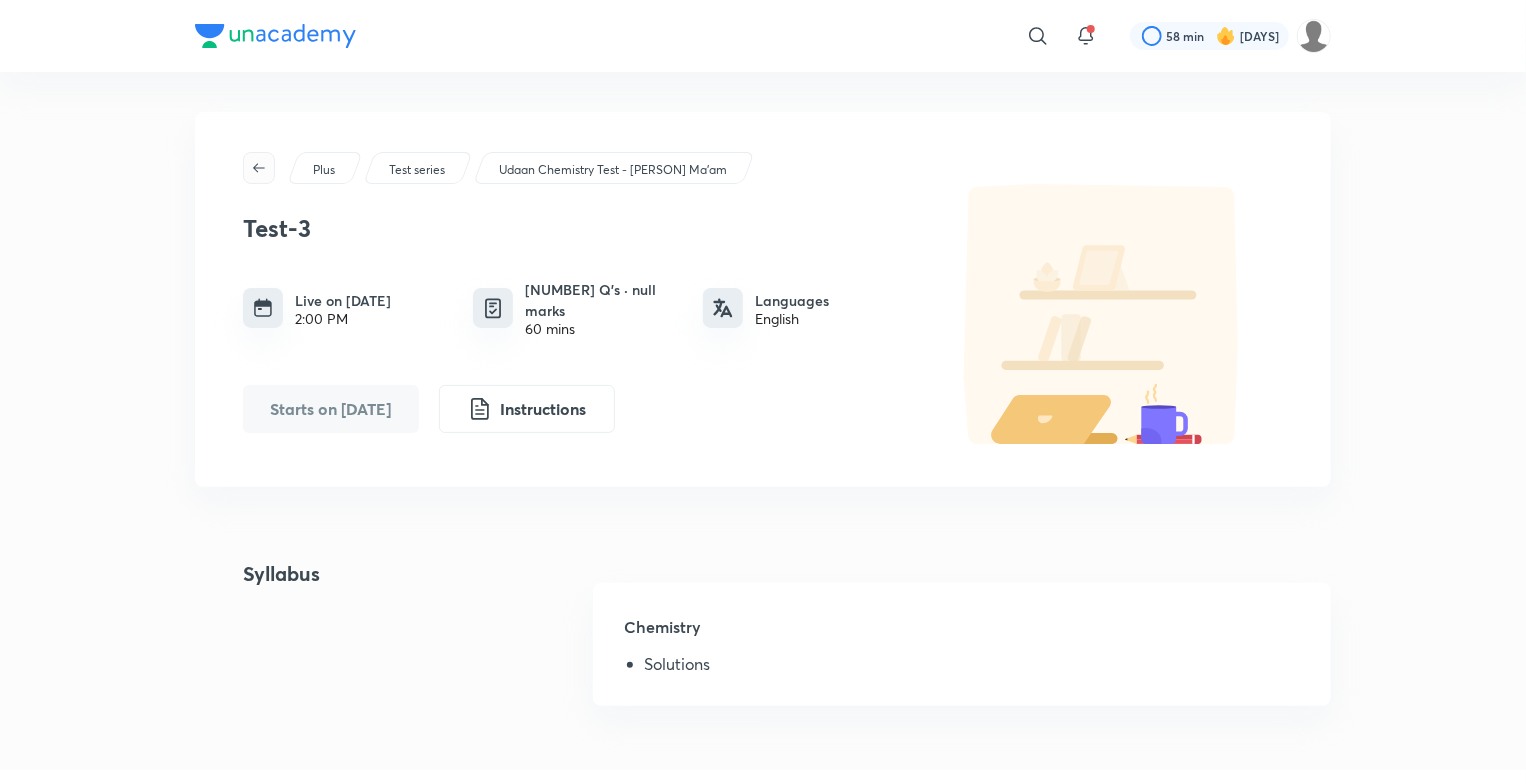 click at bounding box center [259, 168] 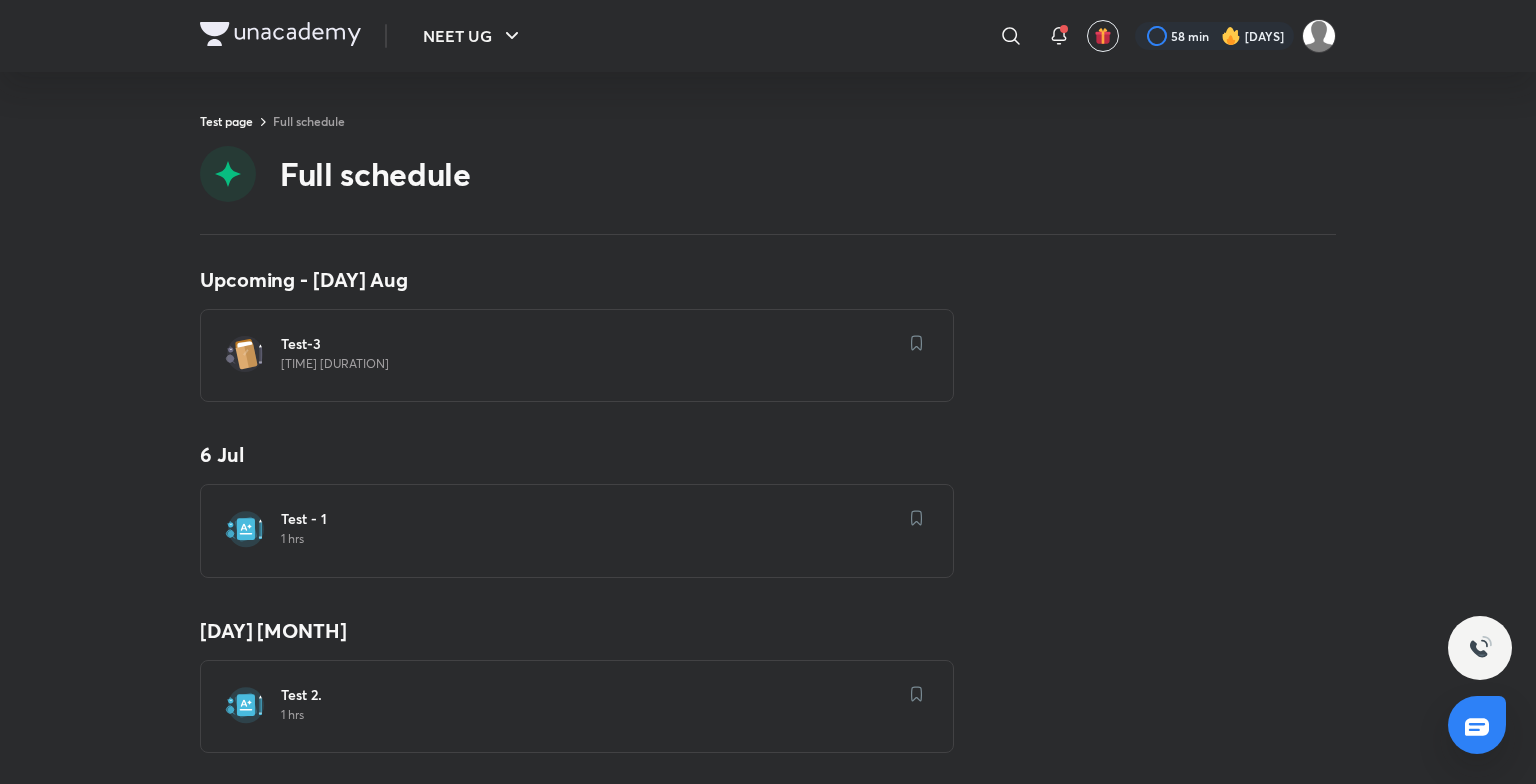 click on "NEET UG ​ 58 min 13 days" at bounding box center (768, 36) 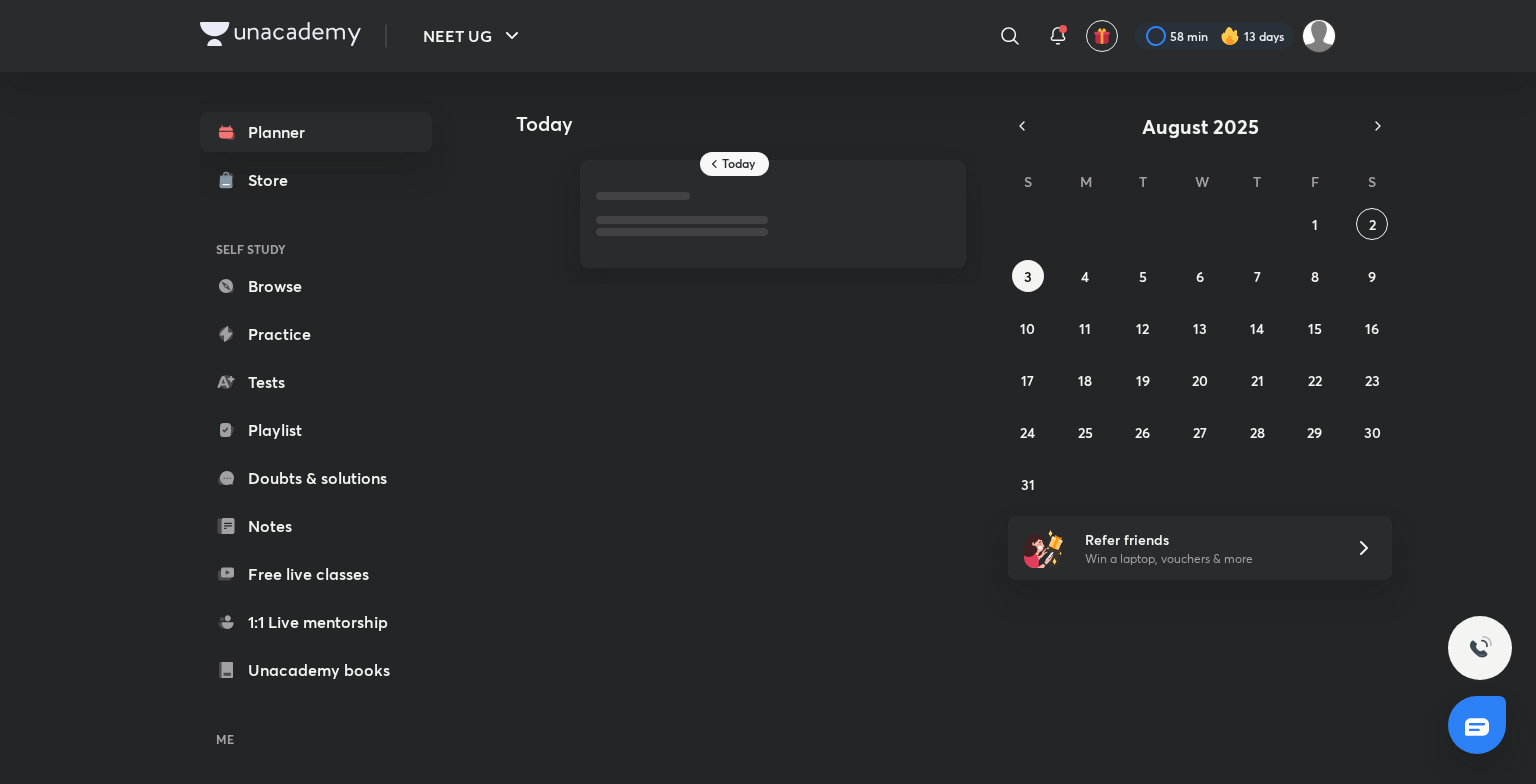 scroll, scrollTop: 0, scrollLeft: 0, axis: both 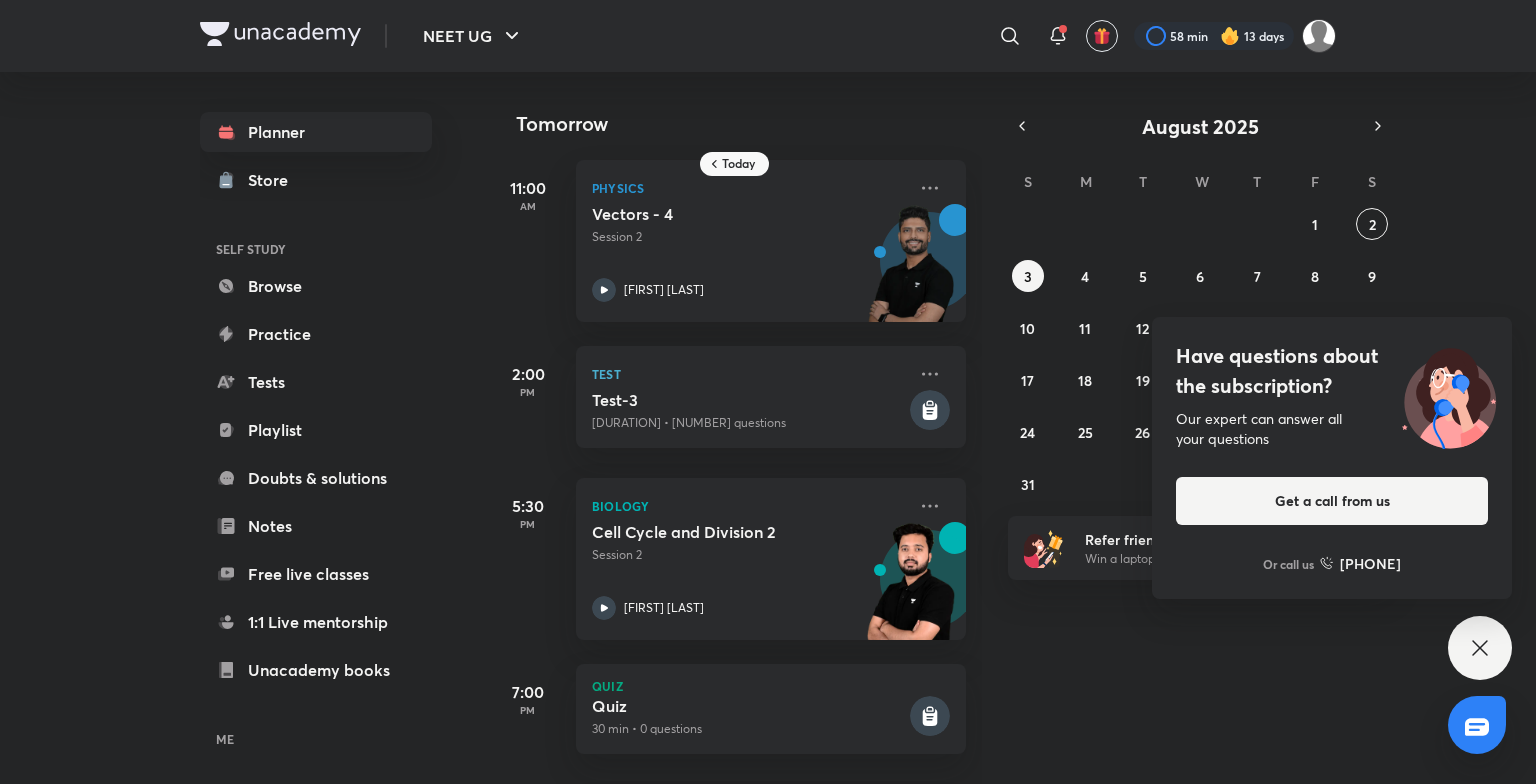 click 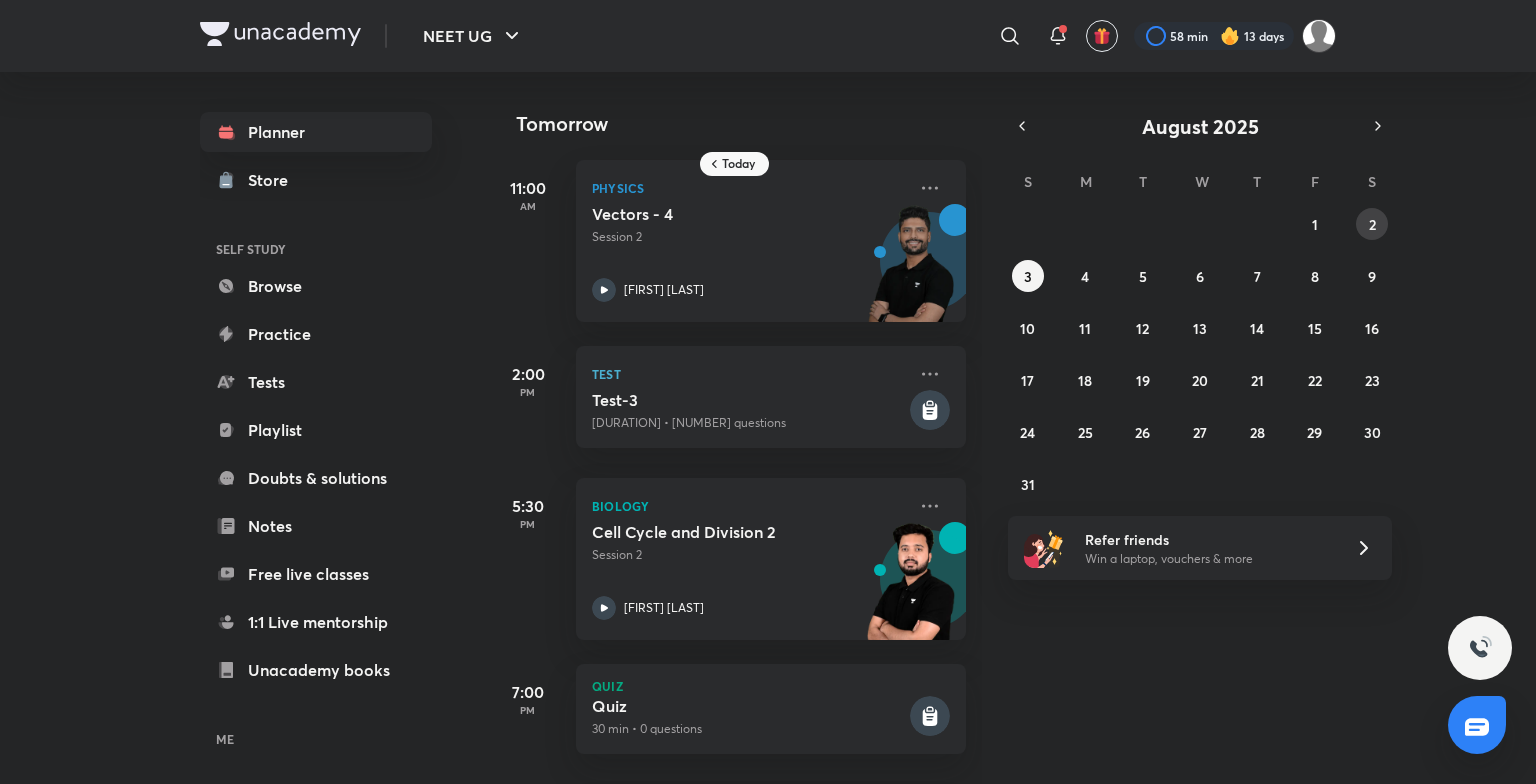 click on "2" at bounding box center [1372, 224] 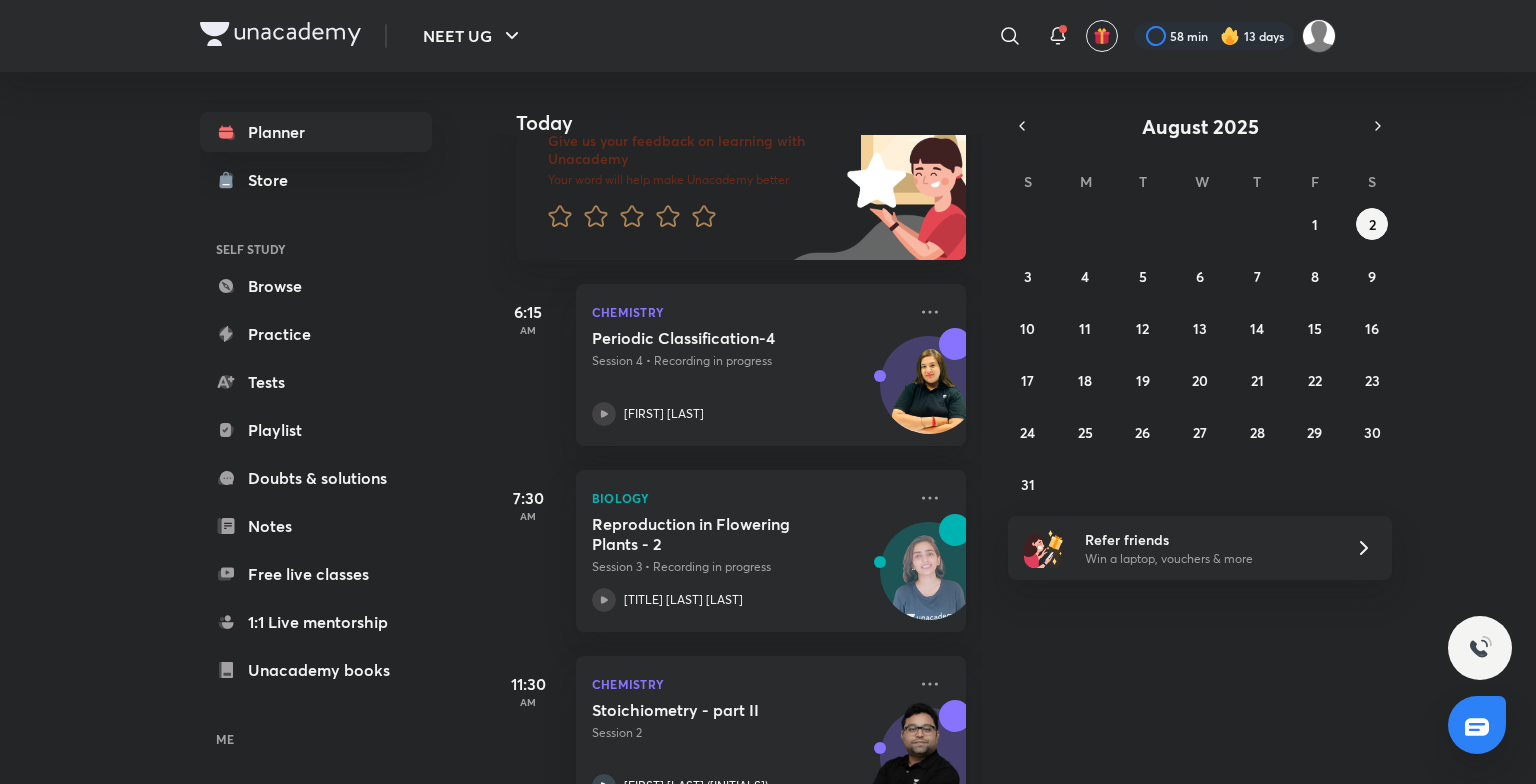 scroll, scrollTop: 0, scrollLeft: 0, axis: both 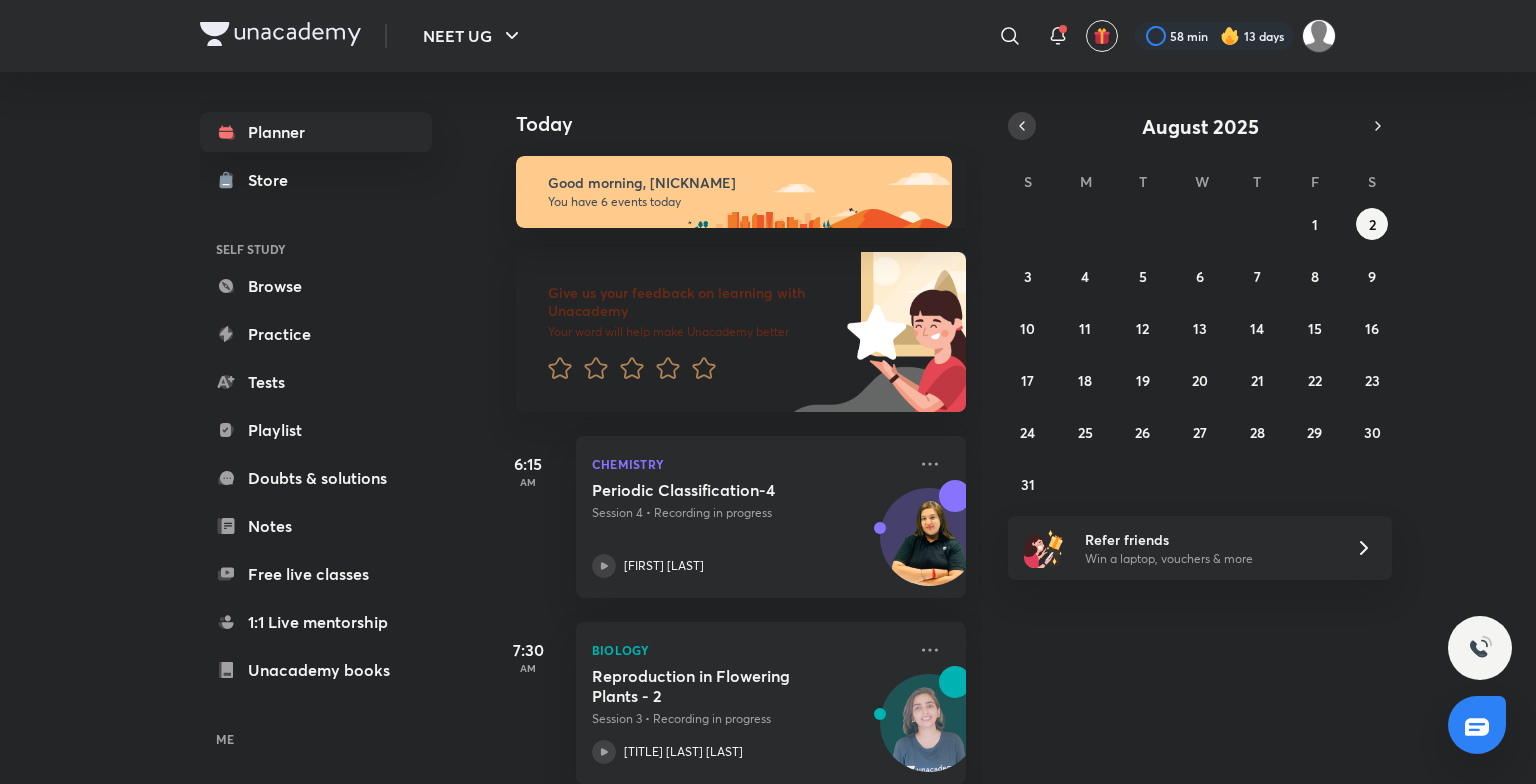 click 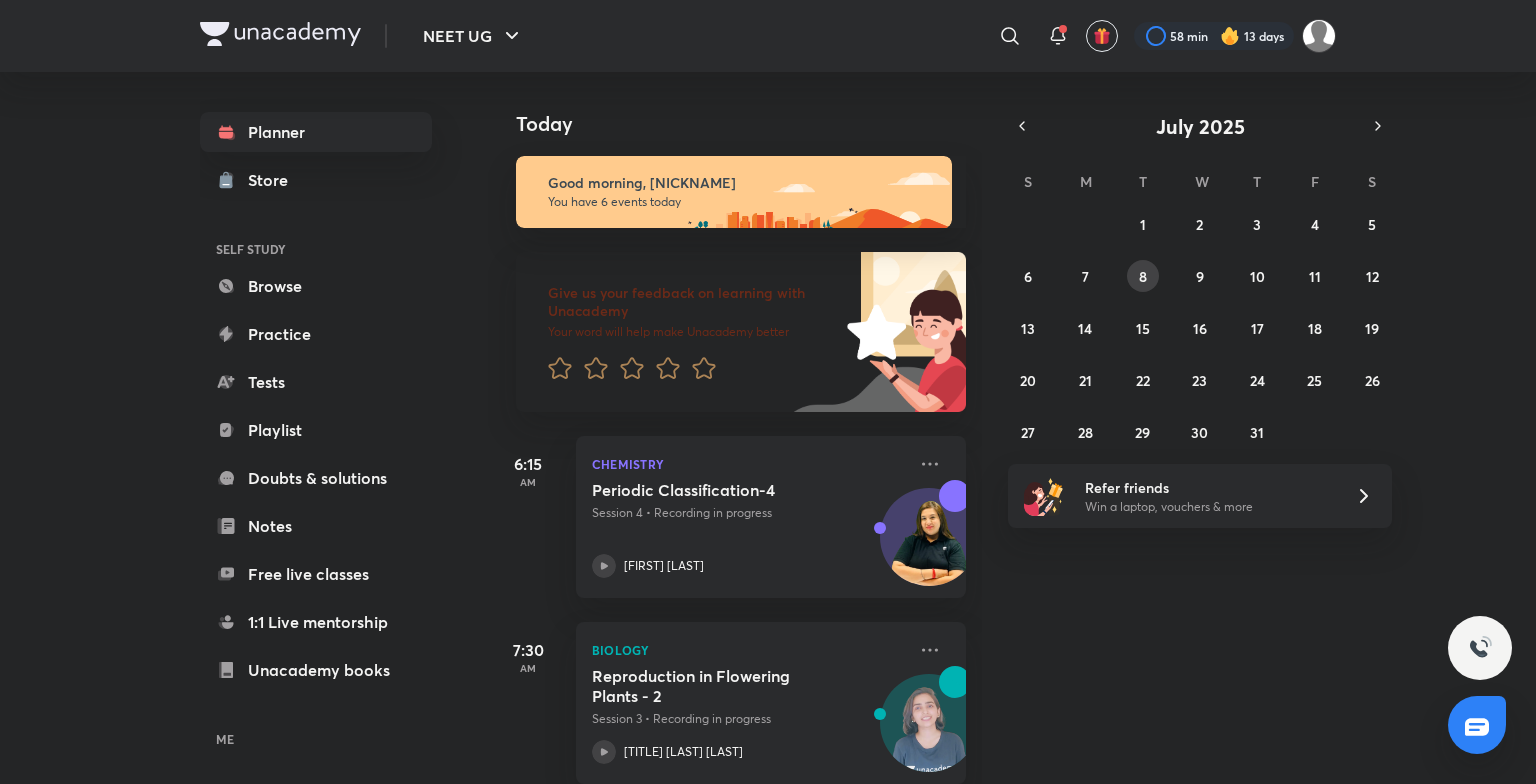 click on "8" at bounding box center [1143, 276] 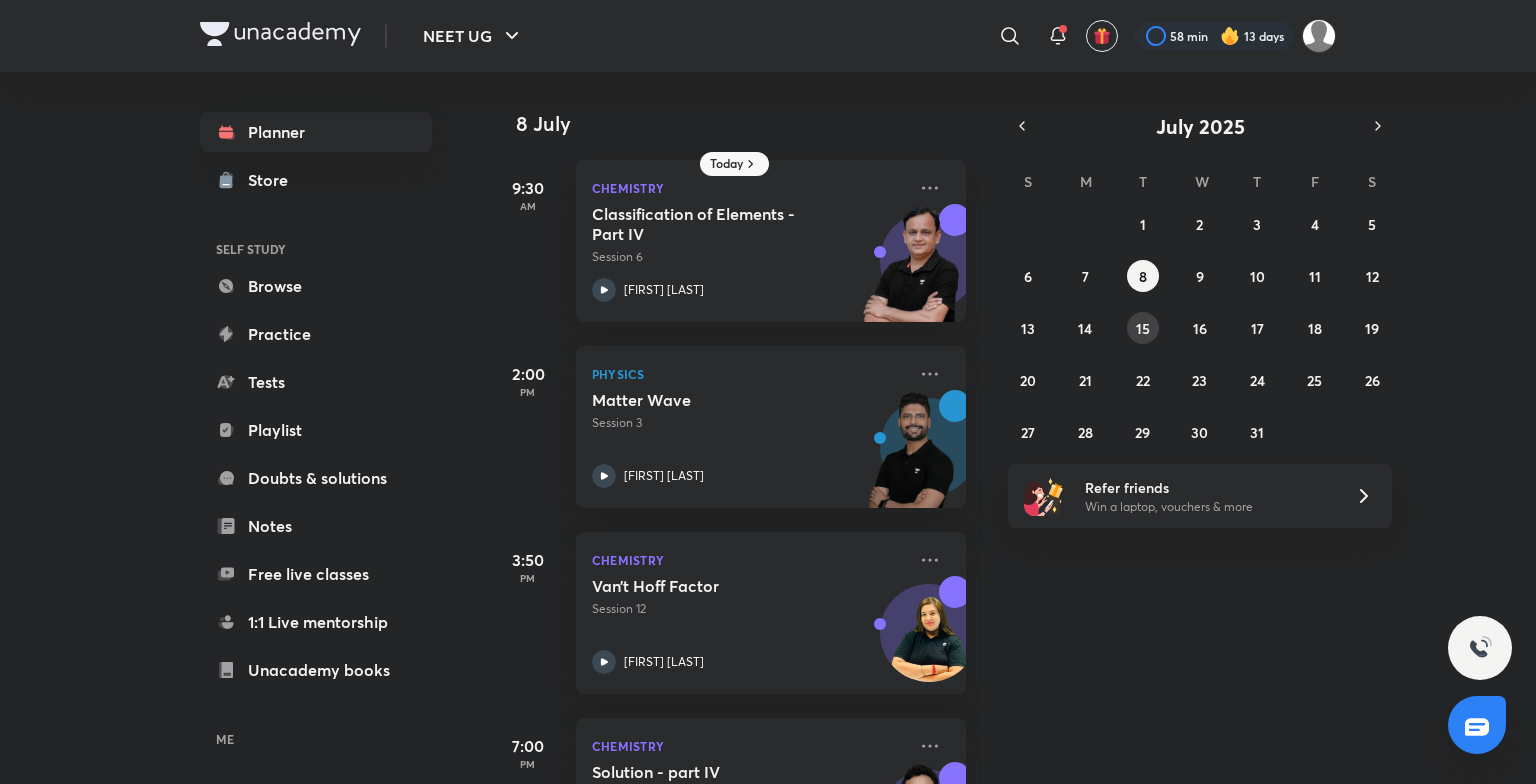 click on "15" at bounding box center [1143, 328] 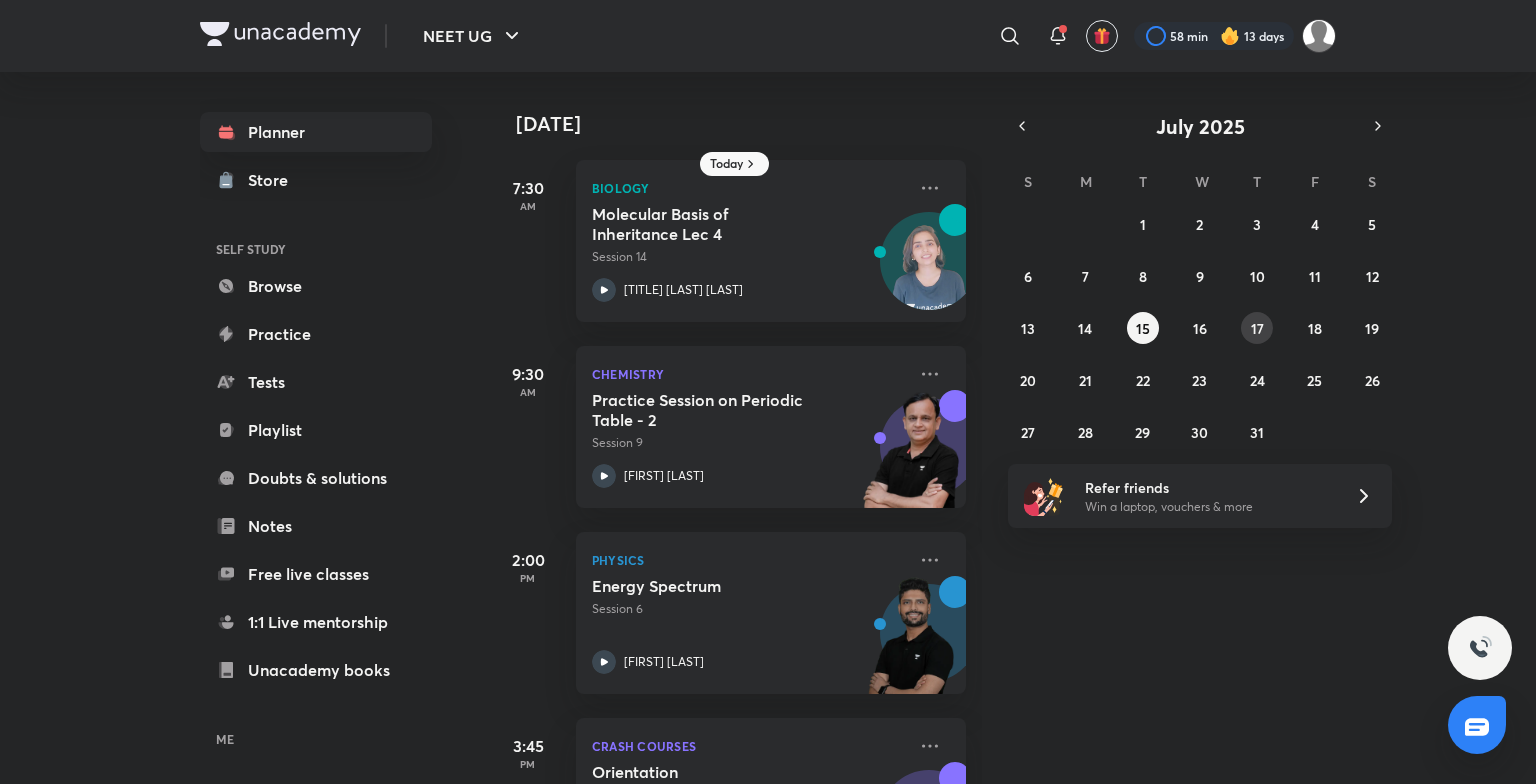 click on "17" at bounding box center [1257, 328] 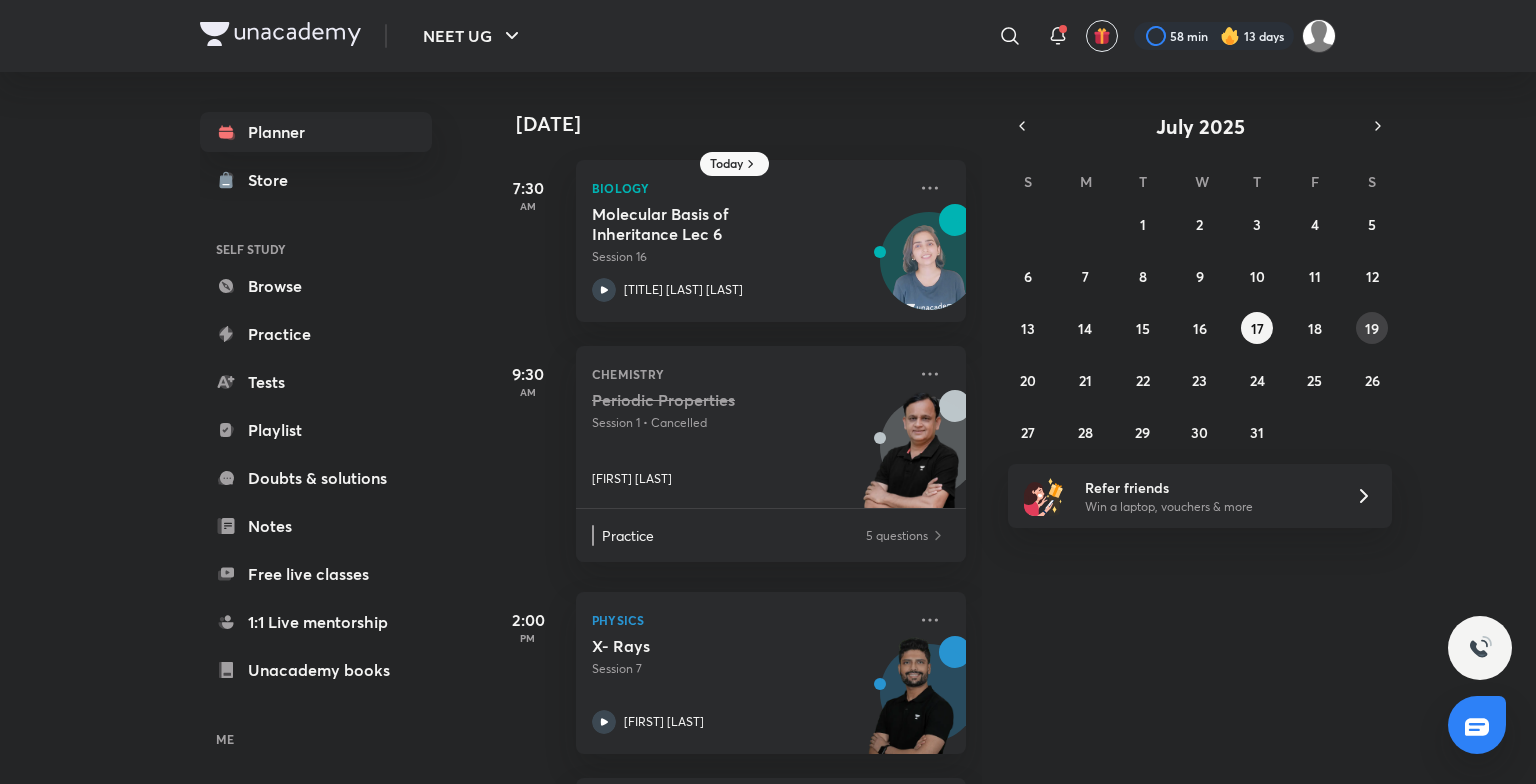 click on "19" at bounding box center [1372, 328] 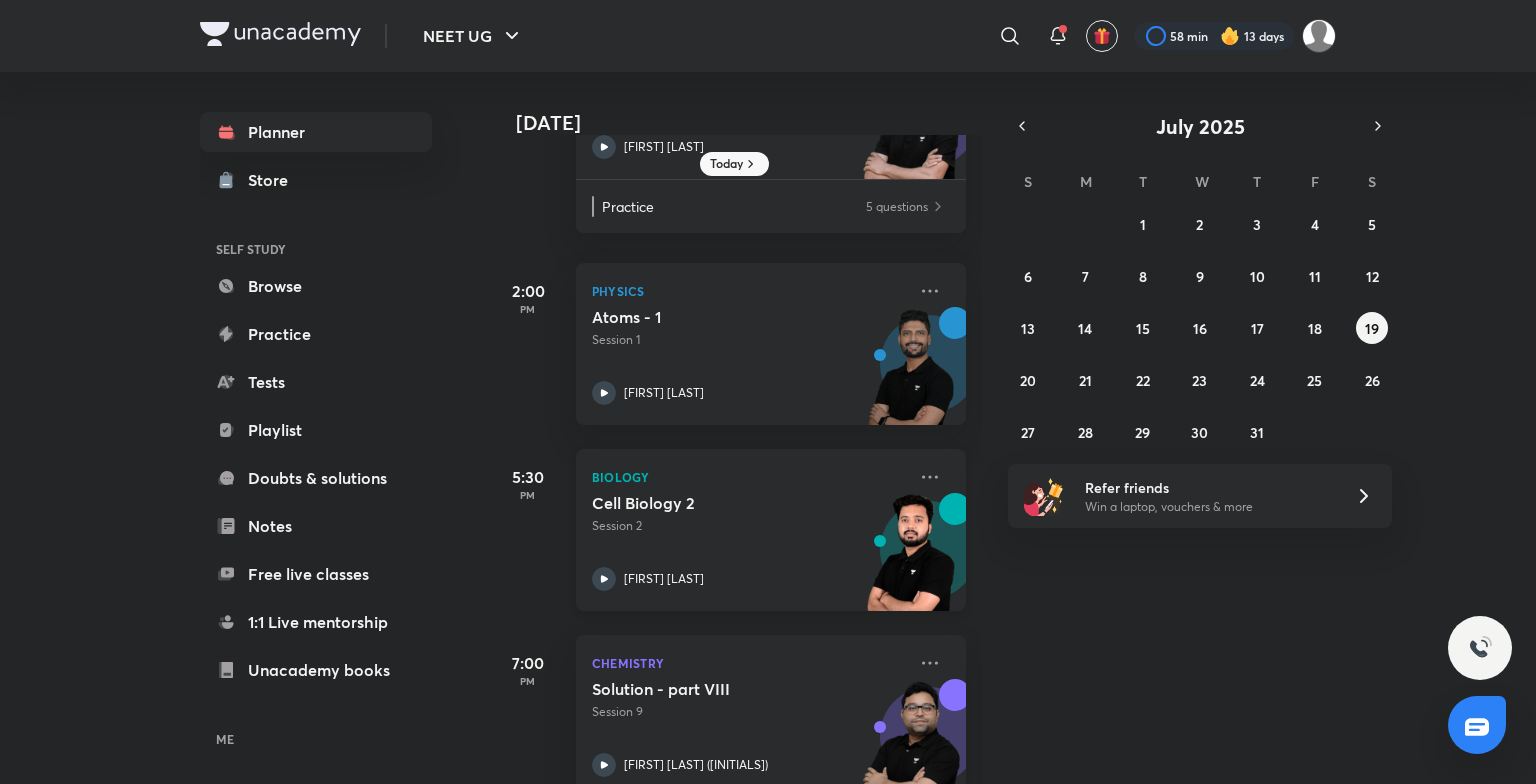 scroll, scrollTop: 498, scrollLeft: 0, axis: vertical 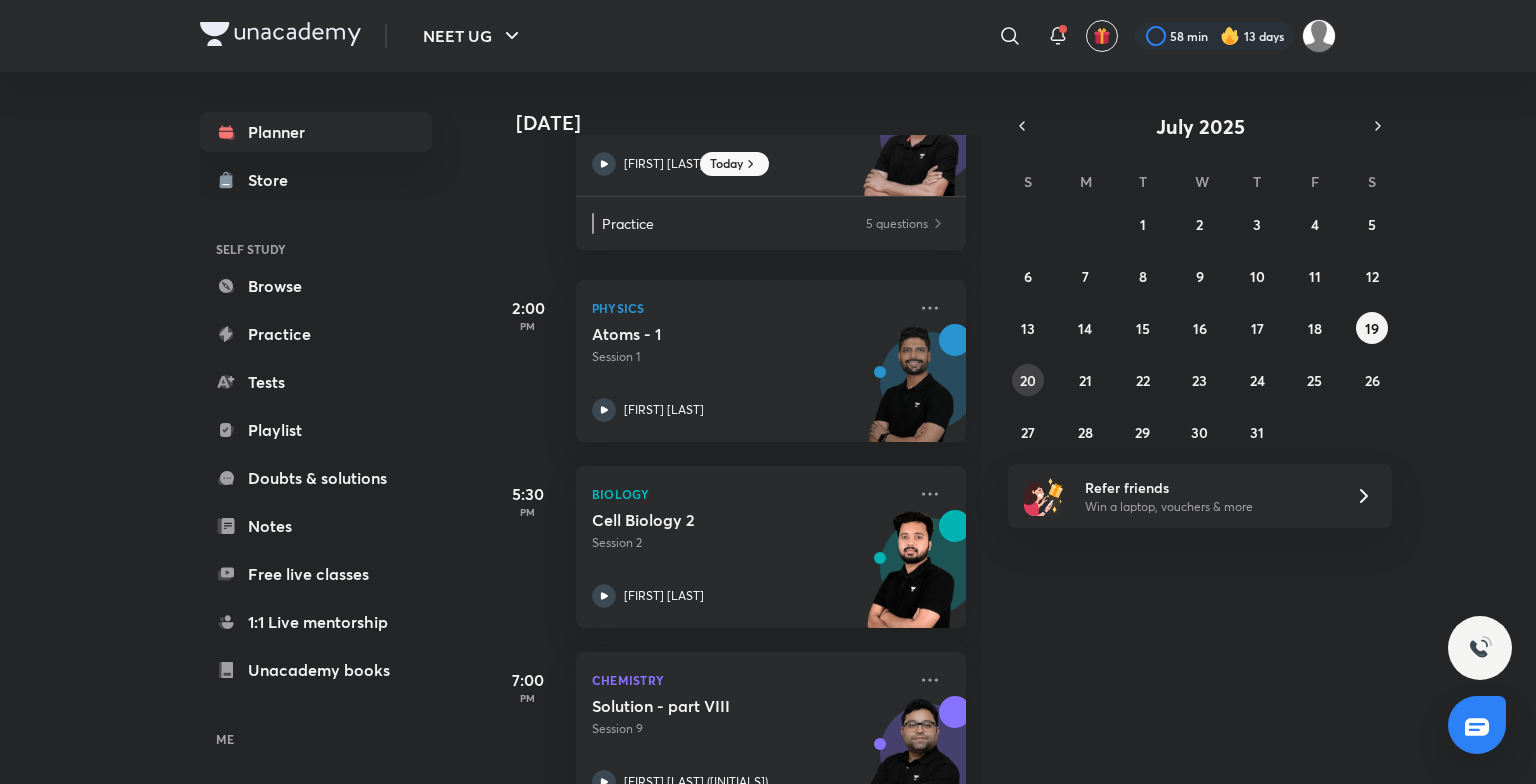 click on "20" at bounding box center [1028, 380] 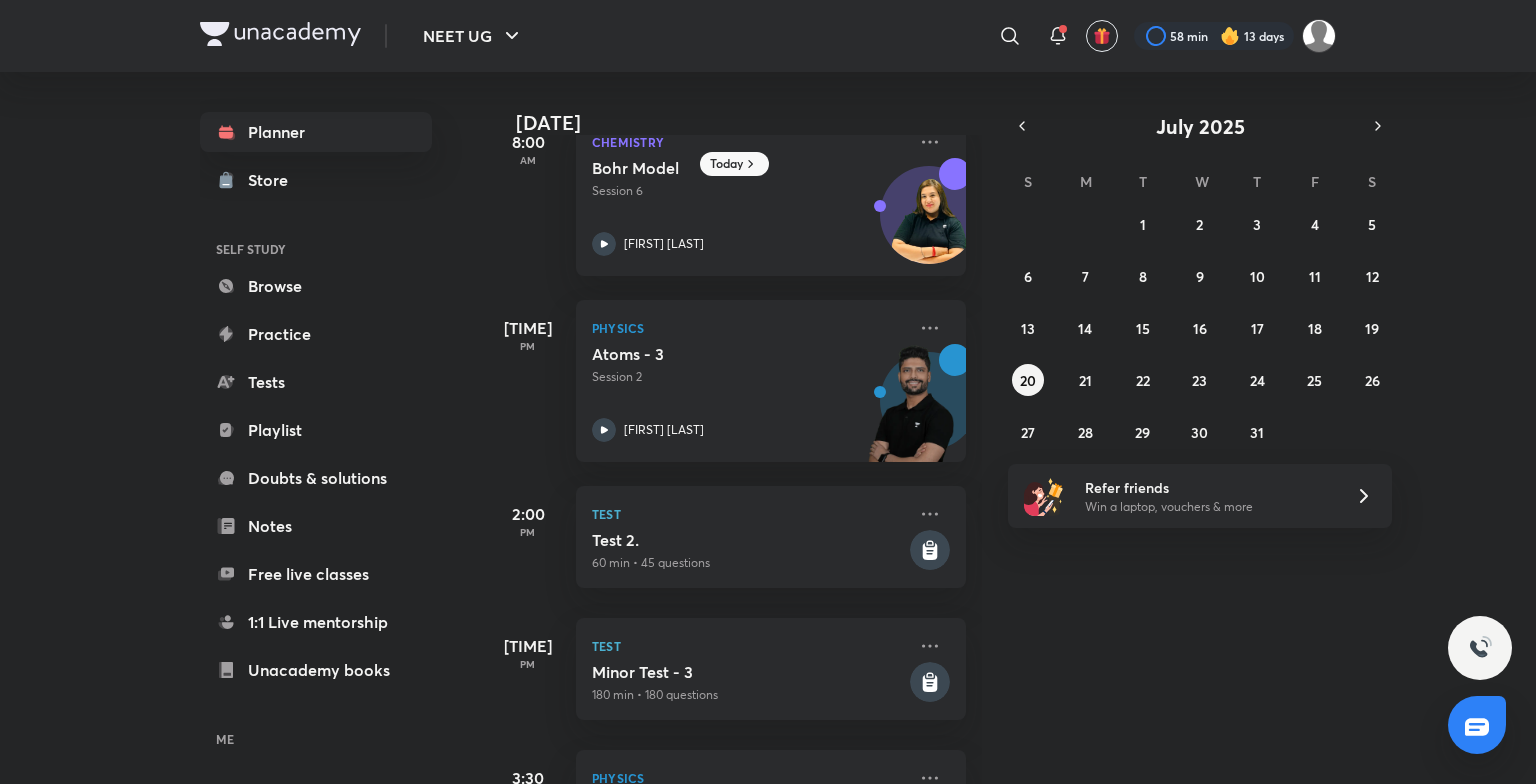 scroll, scrollTop: 0, scrollLeft: 0, axis: both 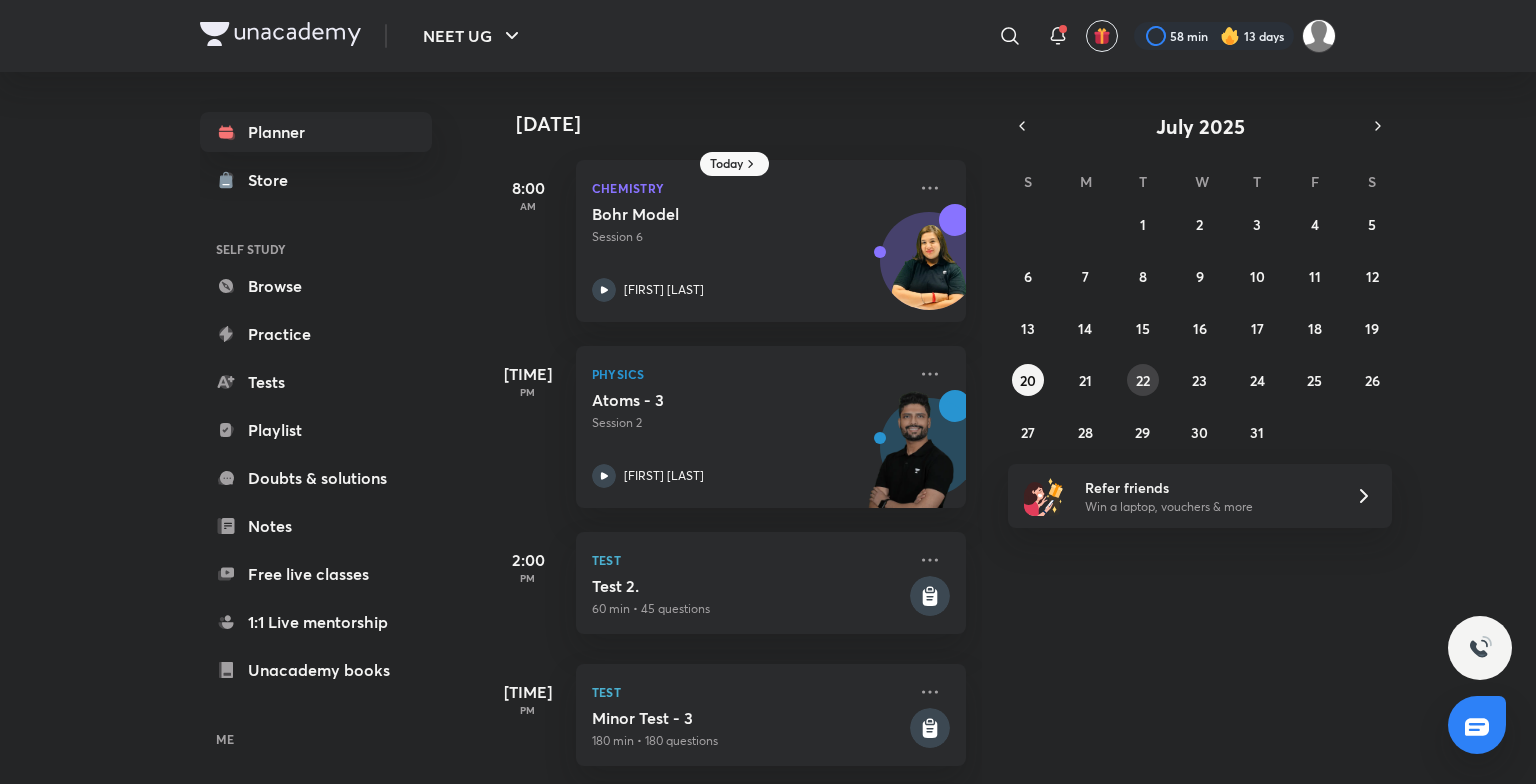 click on "22" at bounding box center (1143, 380) 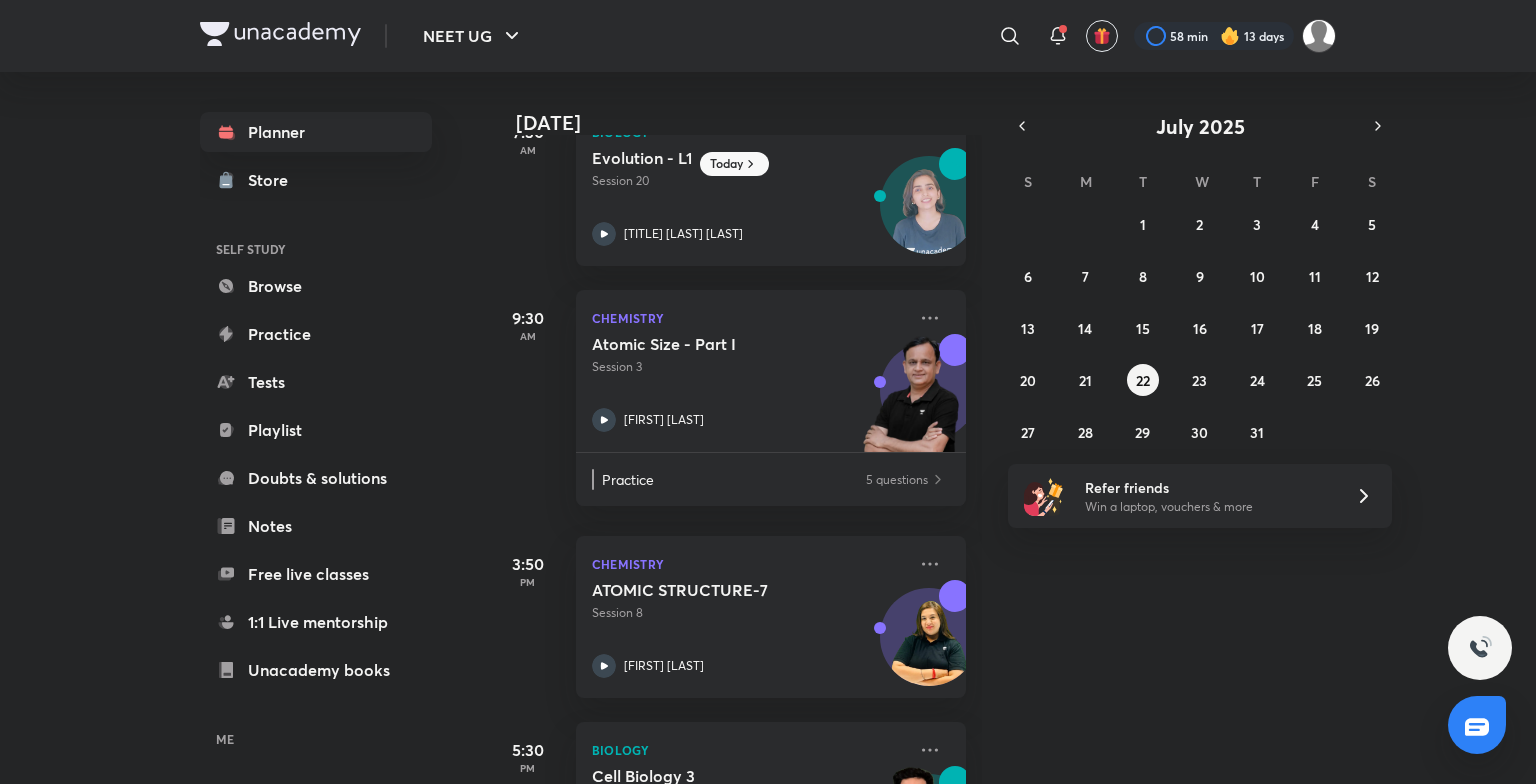 scroll, scrollTop: 0, scrollLeft: 0, axis: both 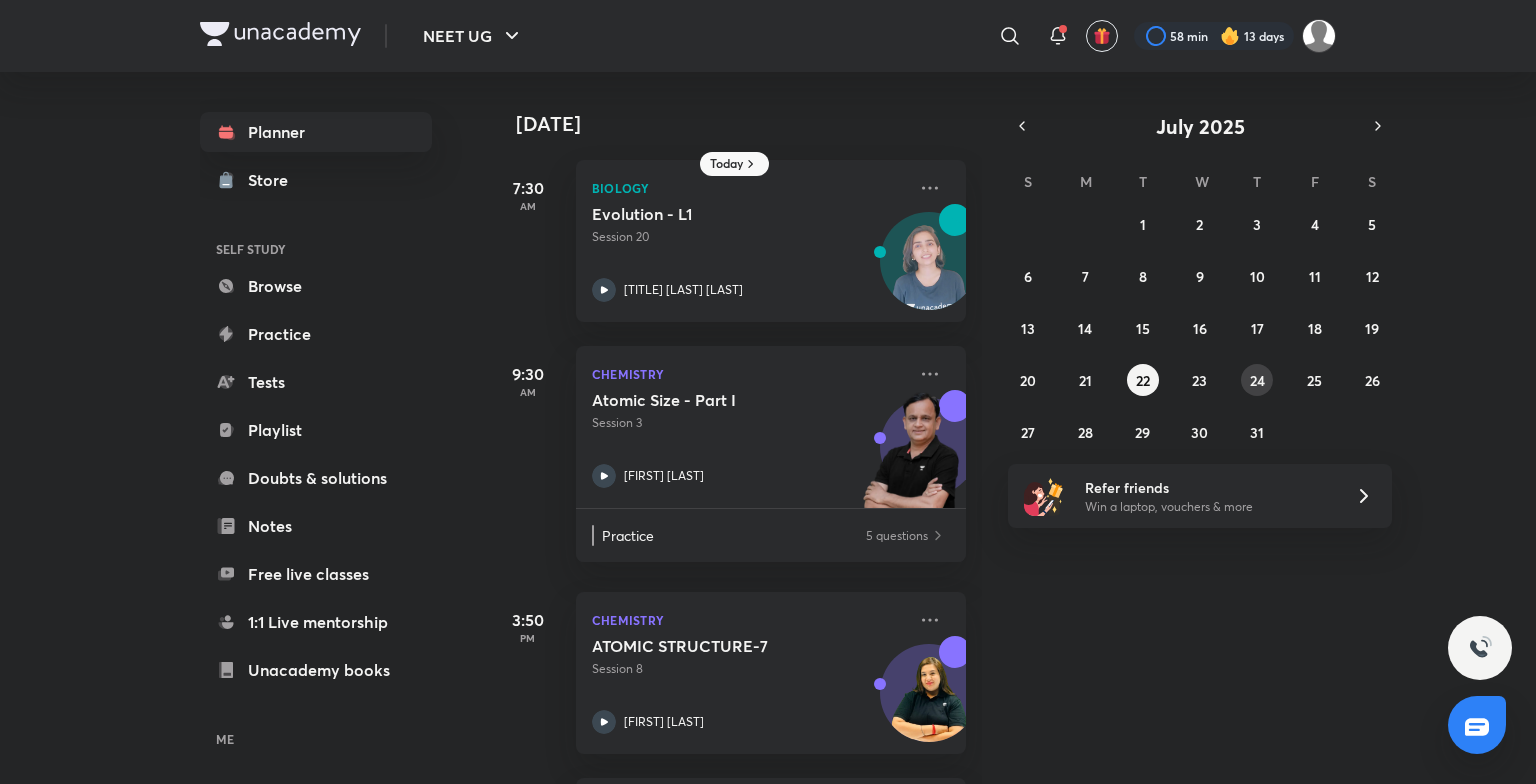 click on "24" at bounding box center (1257, 380) 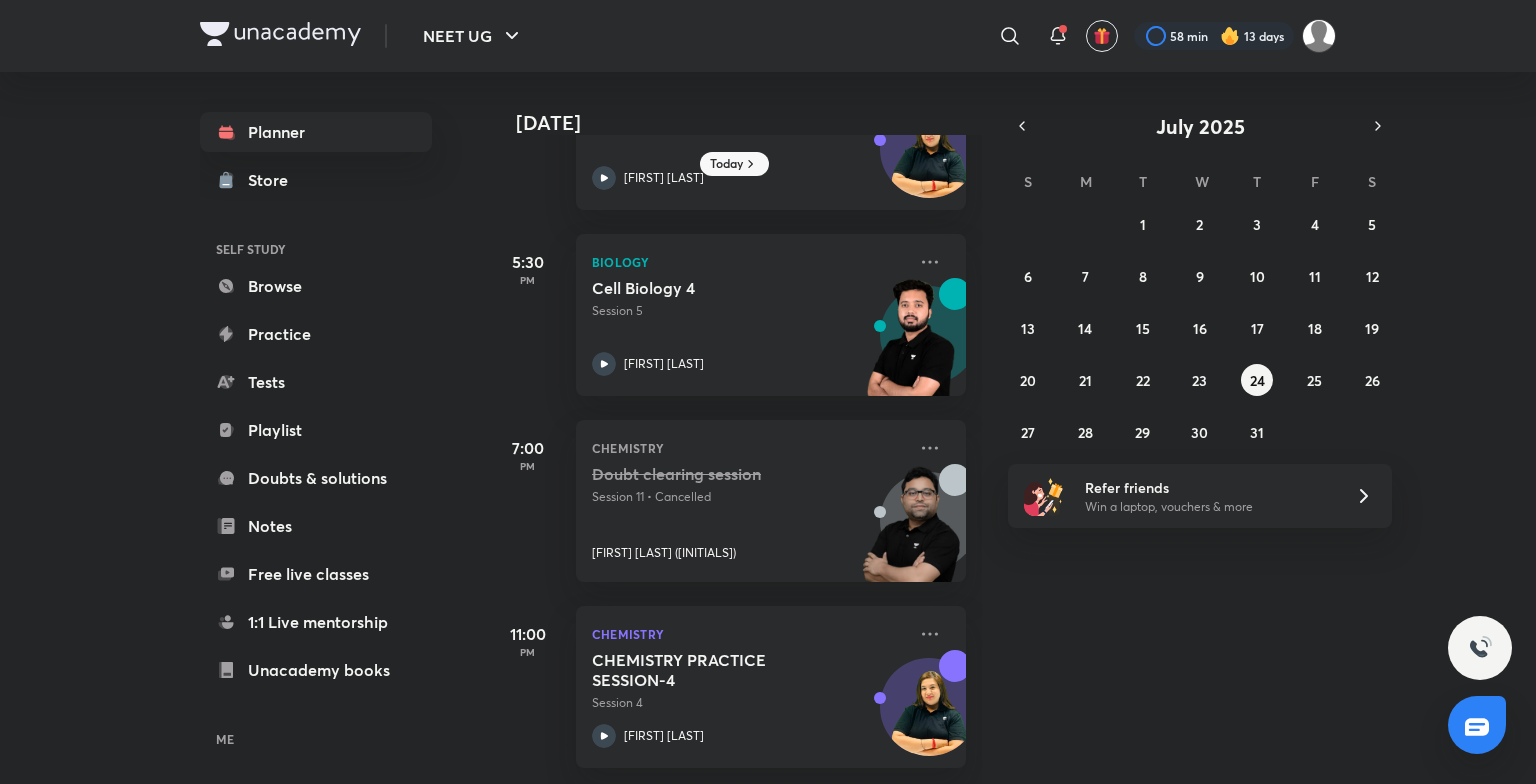 scroll, scrollTop: 0, scrollLeft: 0, axis: both 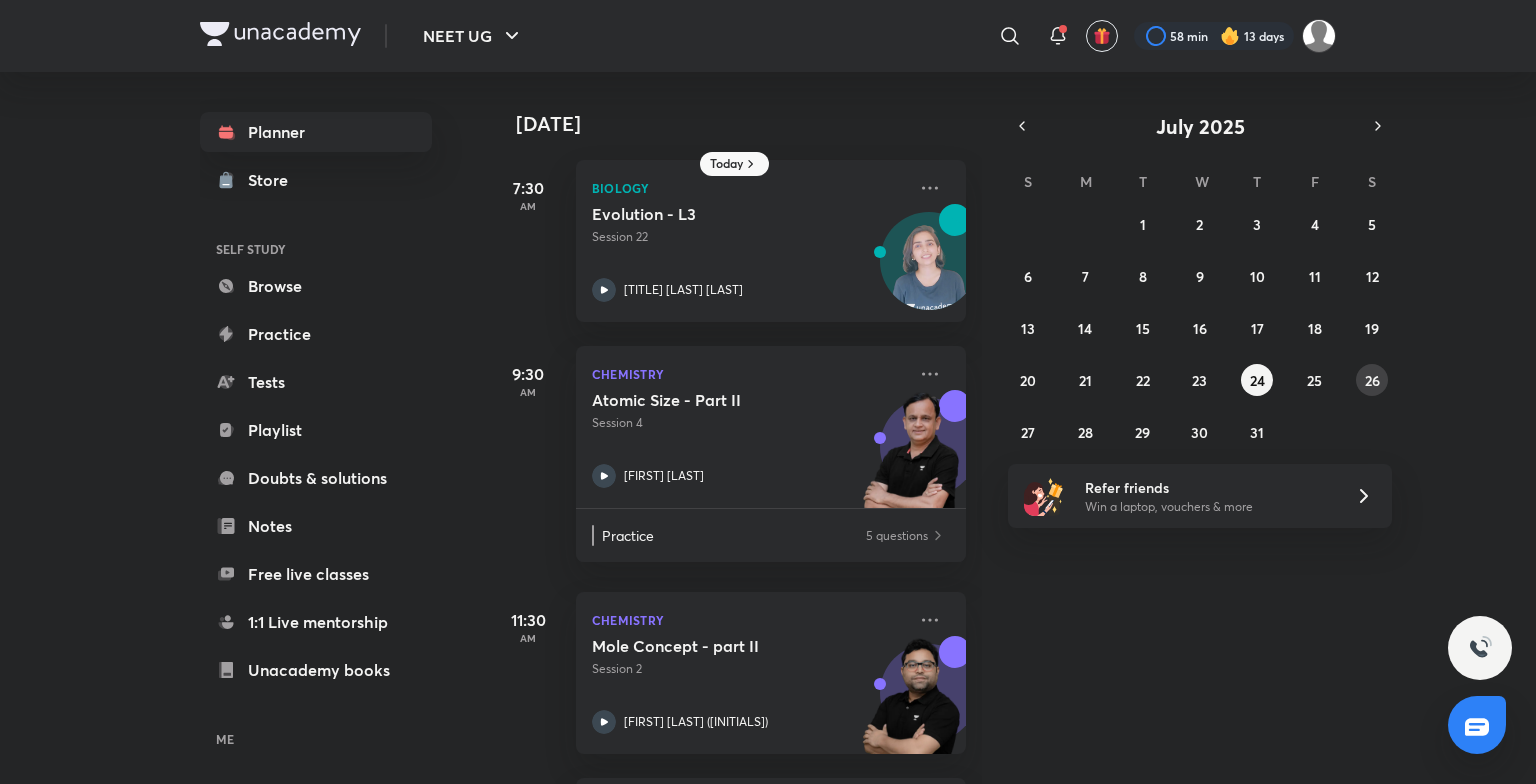 click on "26" at bounding box center [1372, 380] 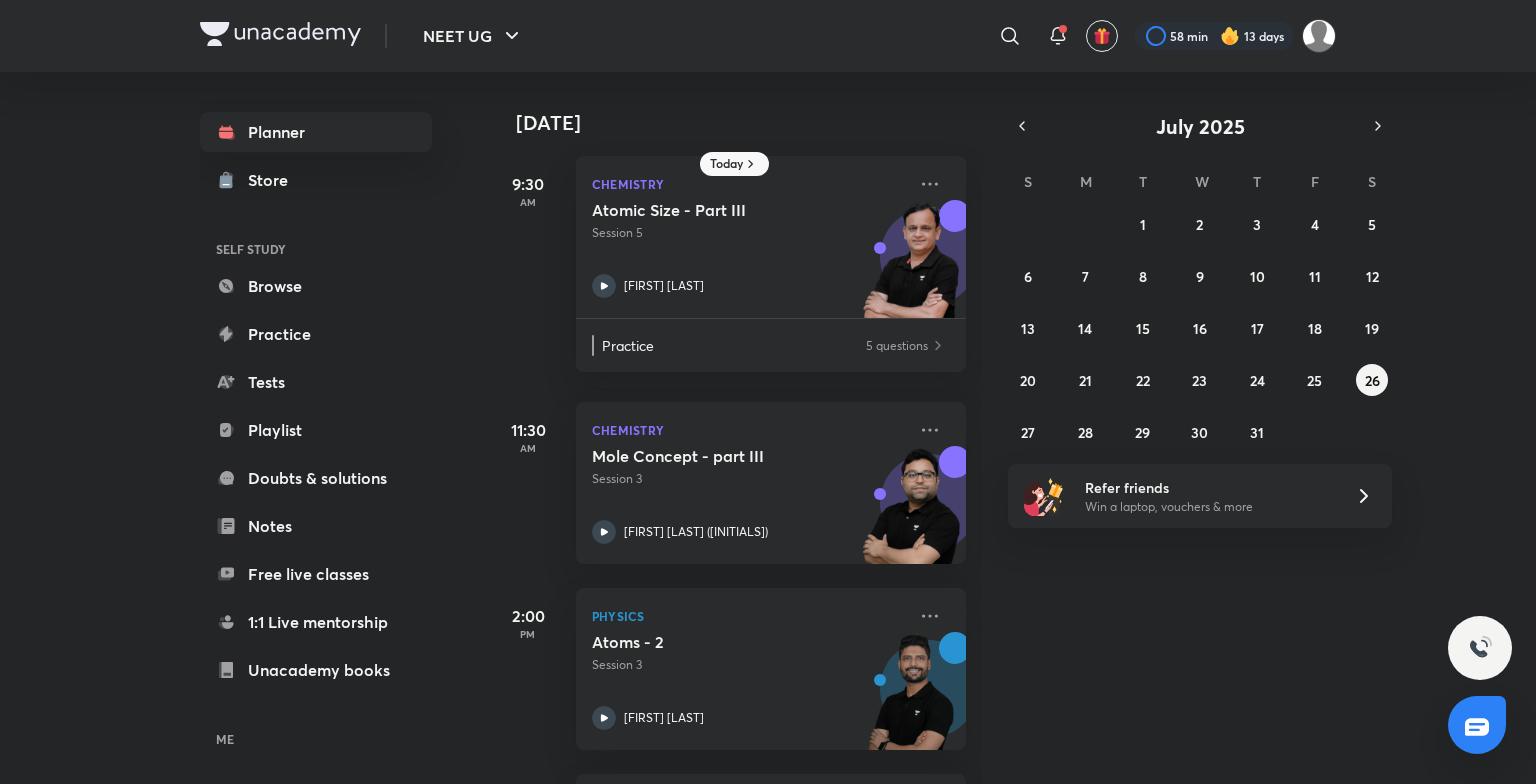 scroll, scrollTop: 0, scrollLeft: 0, axis: both 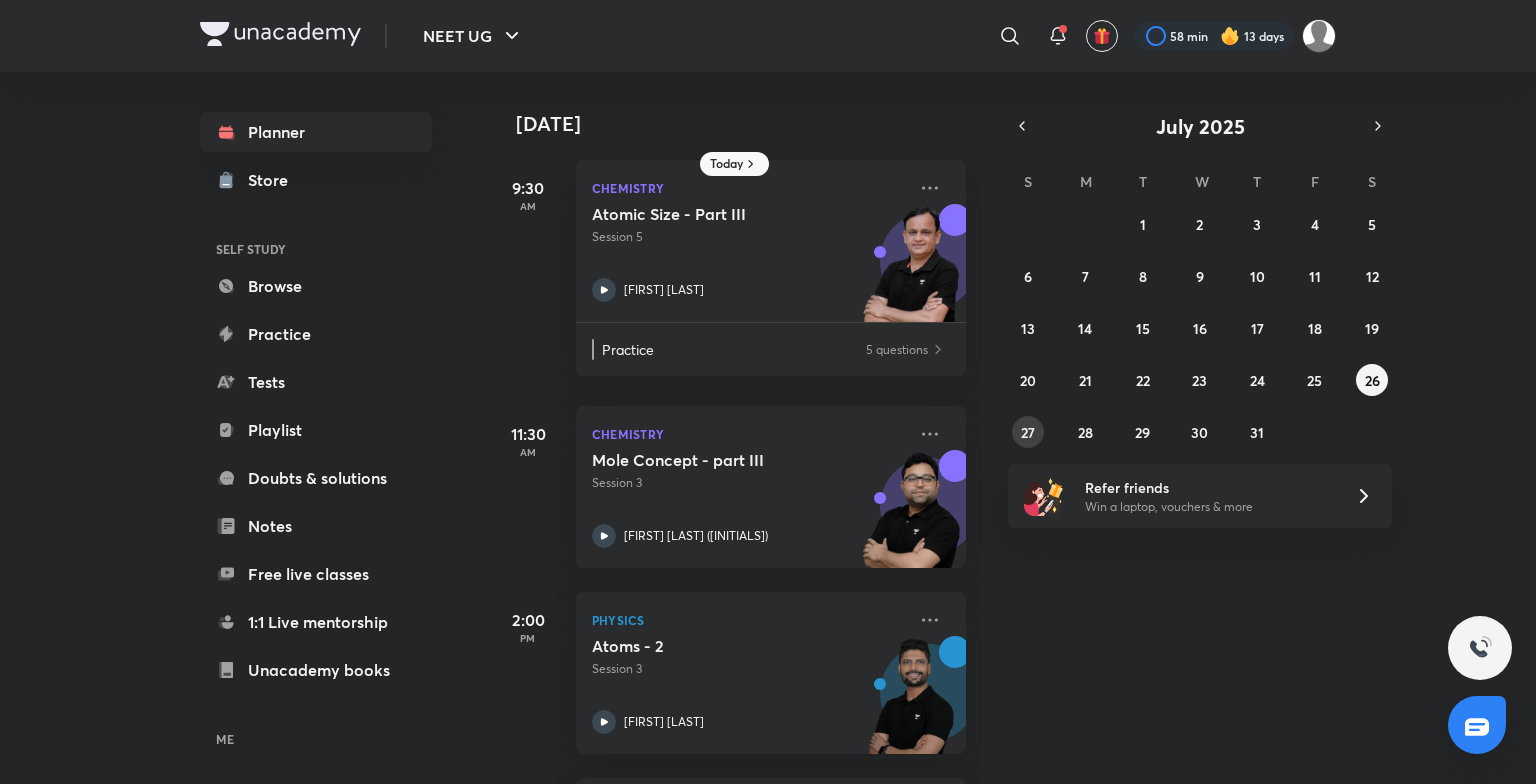 click on "29 30 1 2 3 4 5 6 7 8 9 10 11 12 13 14 15 16 17 18 19 20 21 22 23 24 25 26 27 28 29 30 31 1 2" at bounding box center (1200, 328) 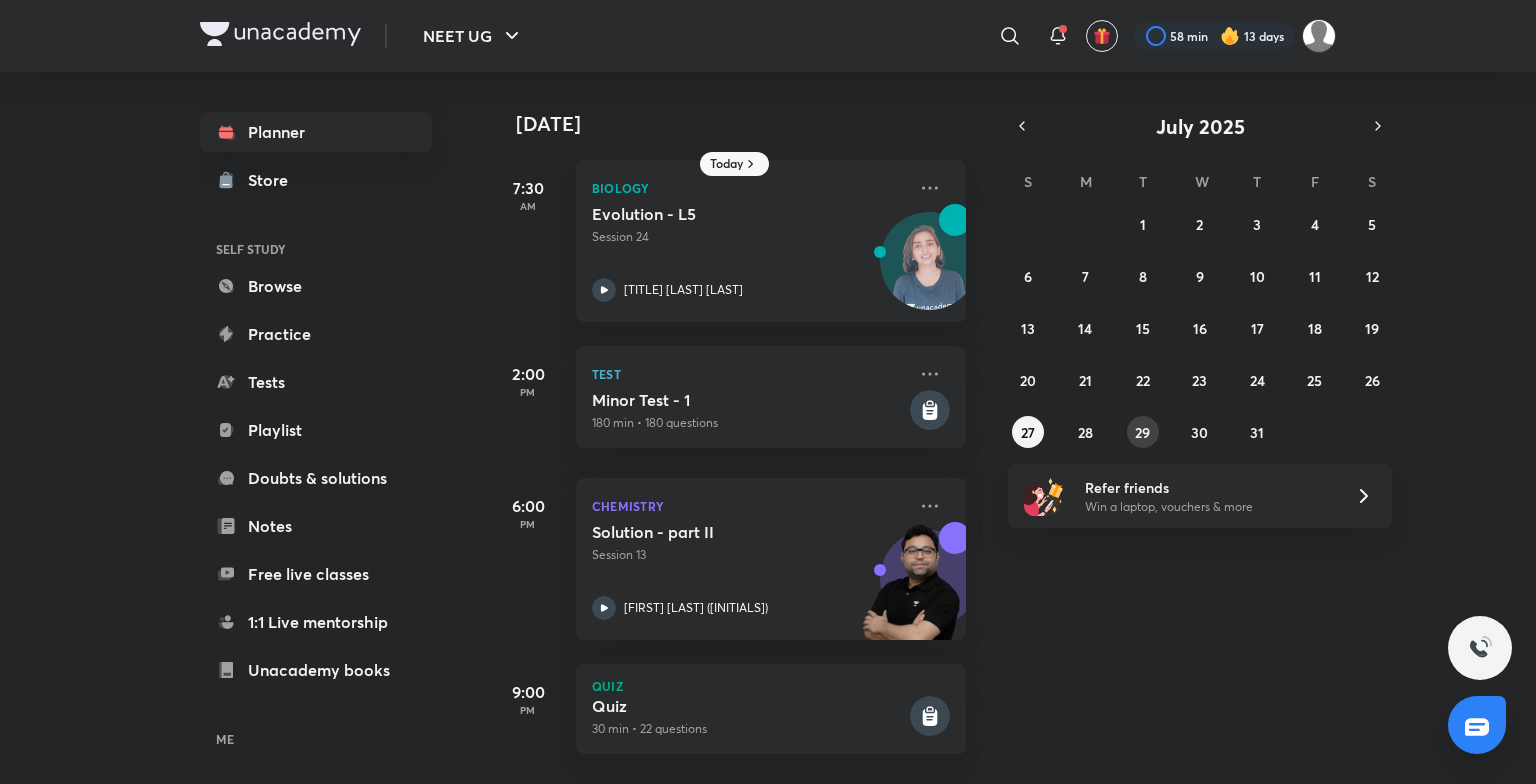 click on "29" at bounding box center [1143, 432] 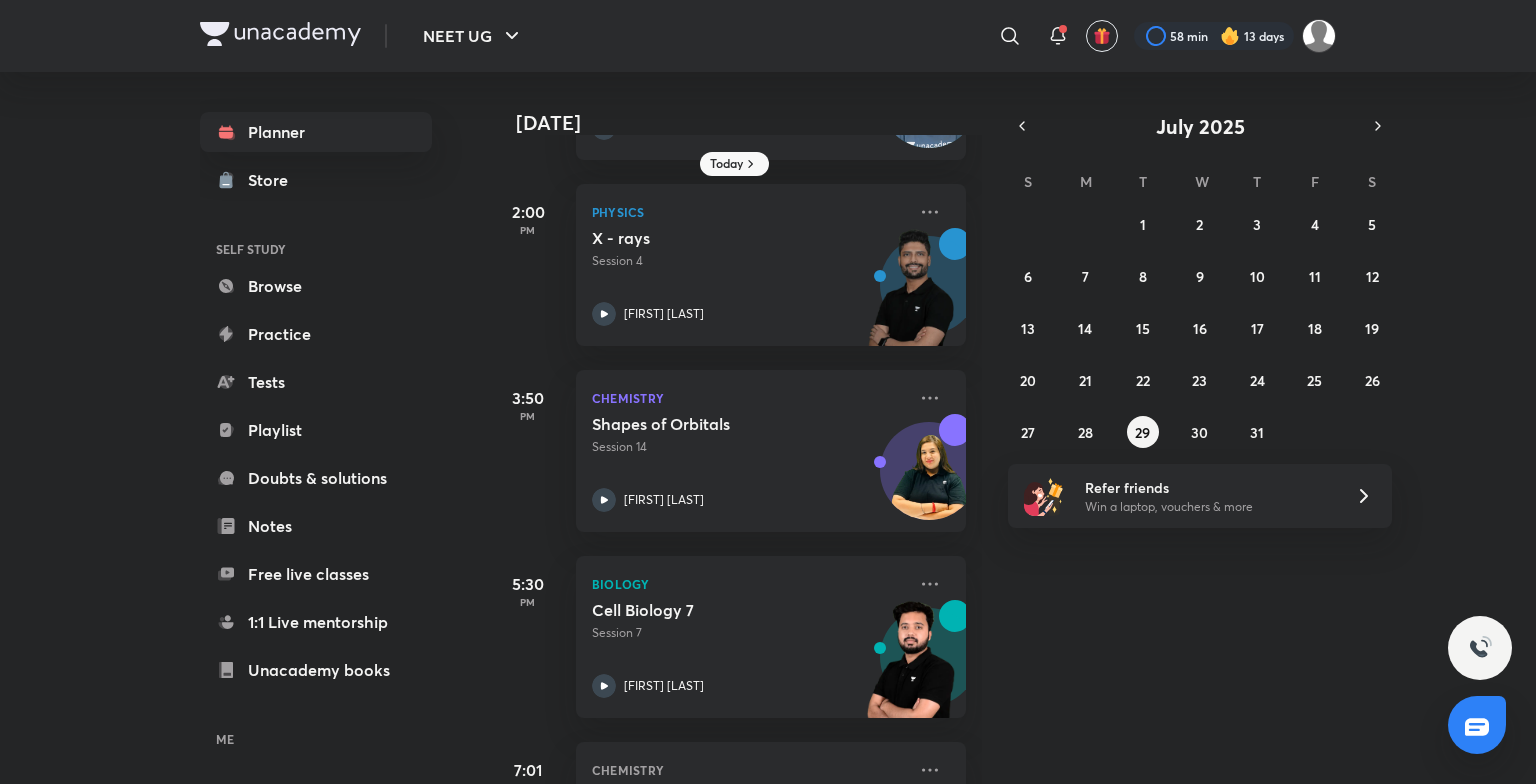 scroll, scrollTop: 156, scrollLeft: 0, axis: vertical 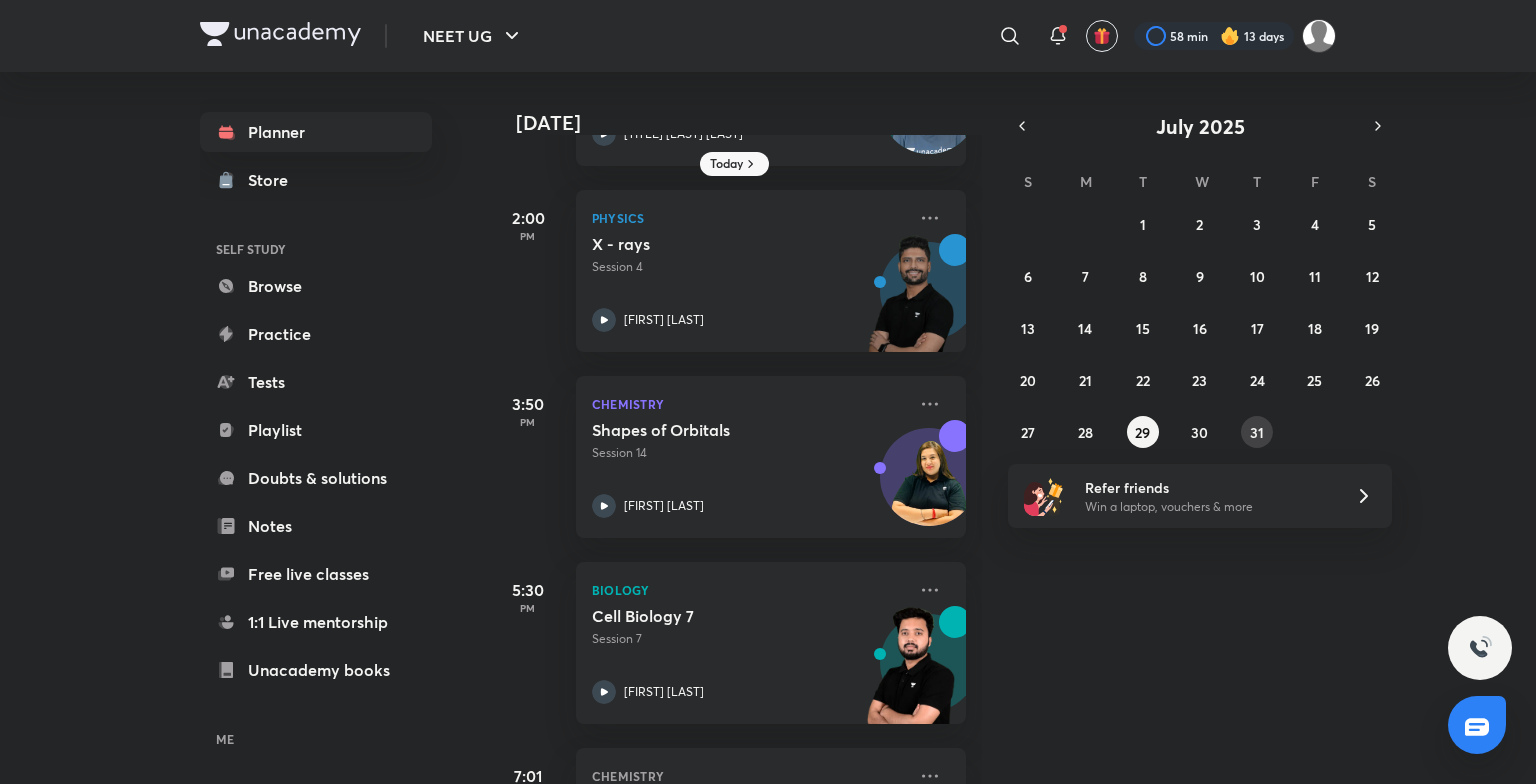 click on "31" at bounding box center (1257, 432) 